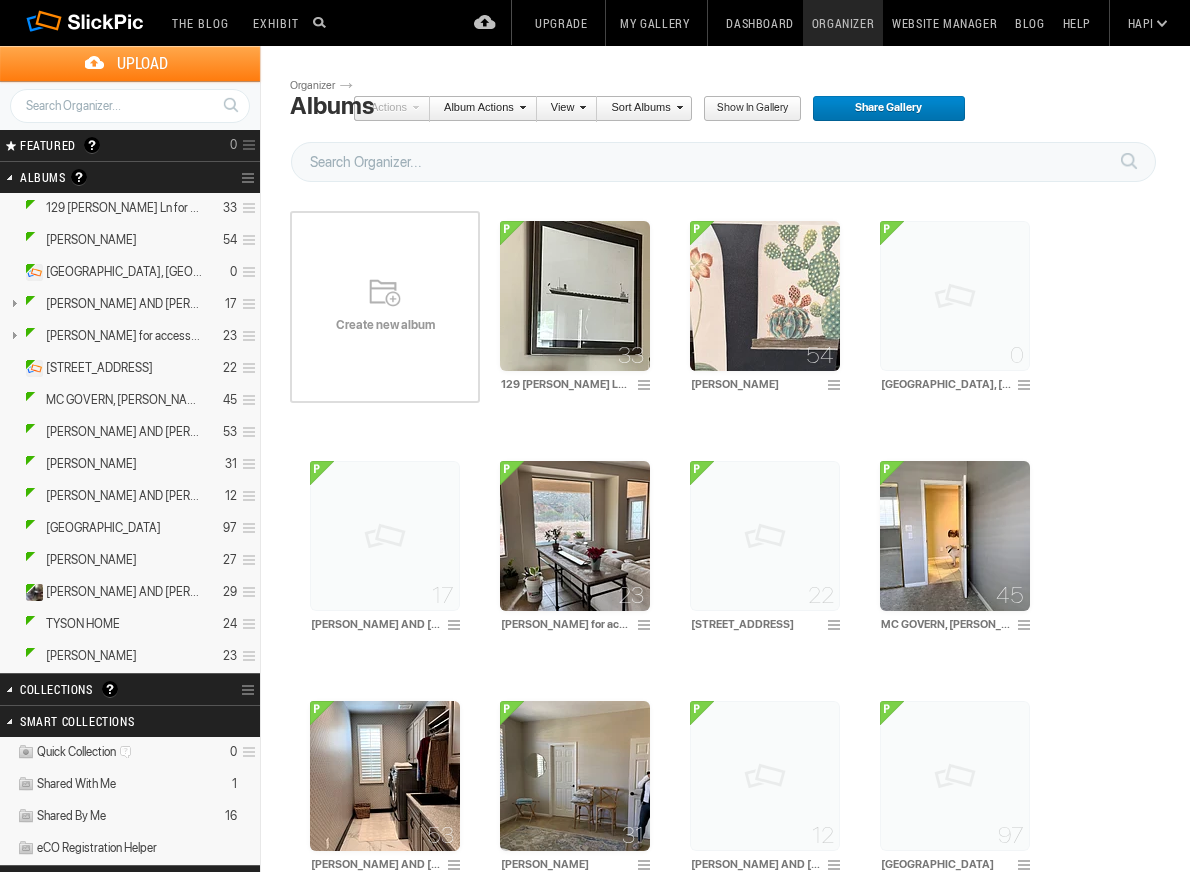 scroll, scrollTop: 0, scrollLeft: 0, axis: both 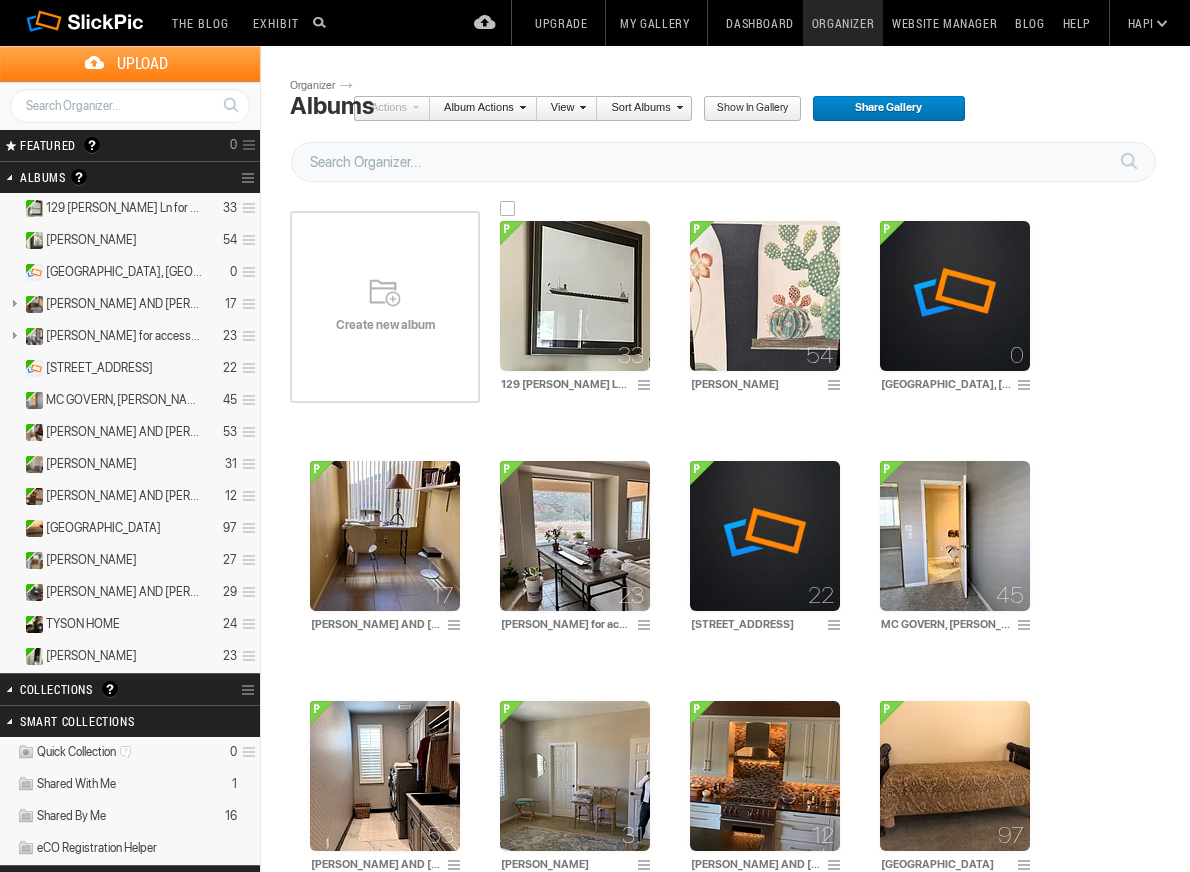 click on "129 [PERSON_NAME] Ln for sale" at bounding box center [566, 384] 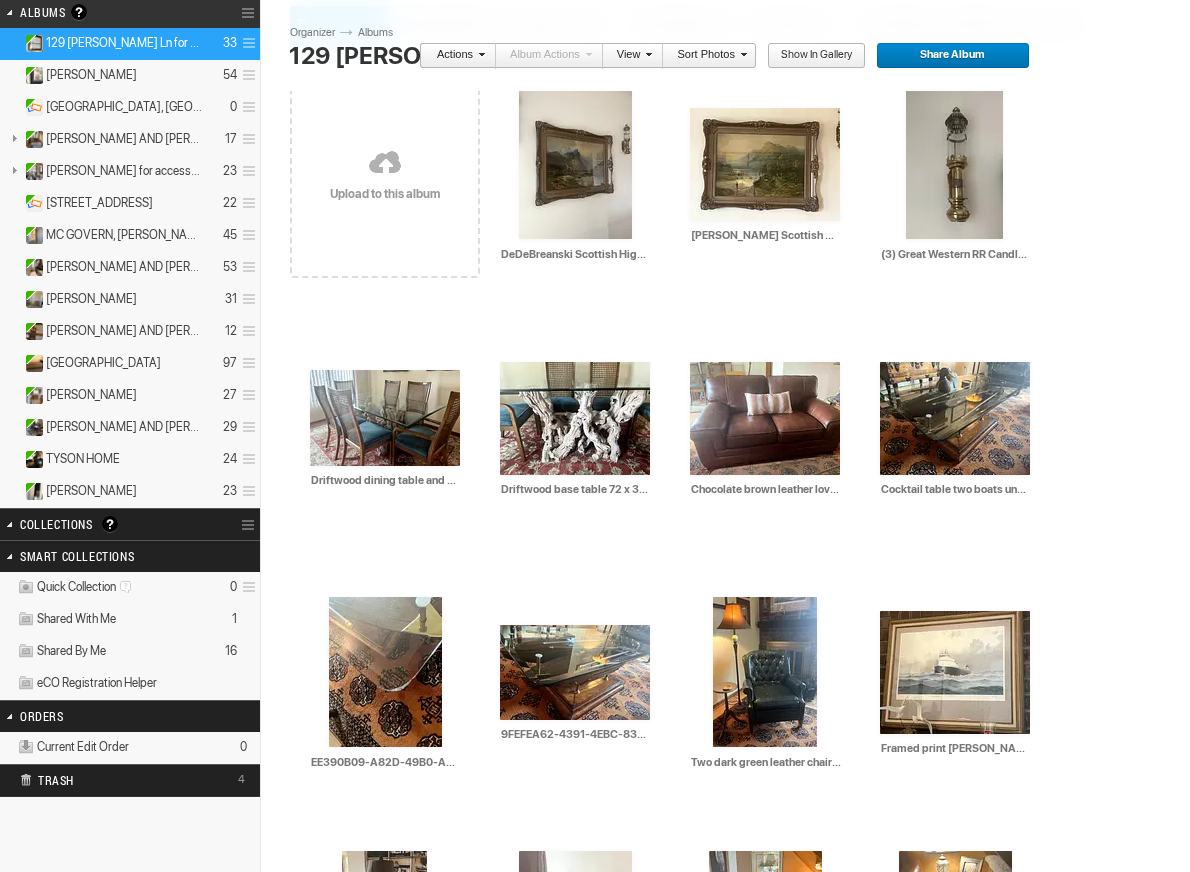 scroll, scrollTop: 174, scrollLeft: 0, axis: vertical 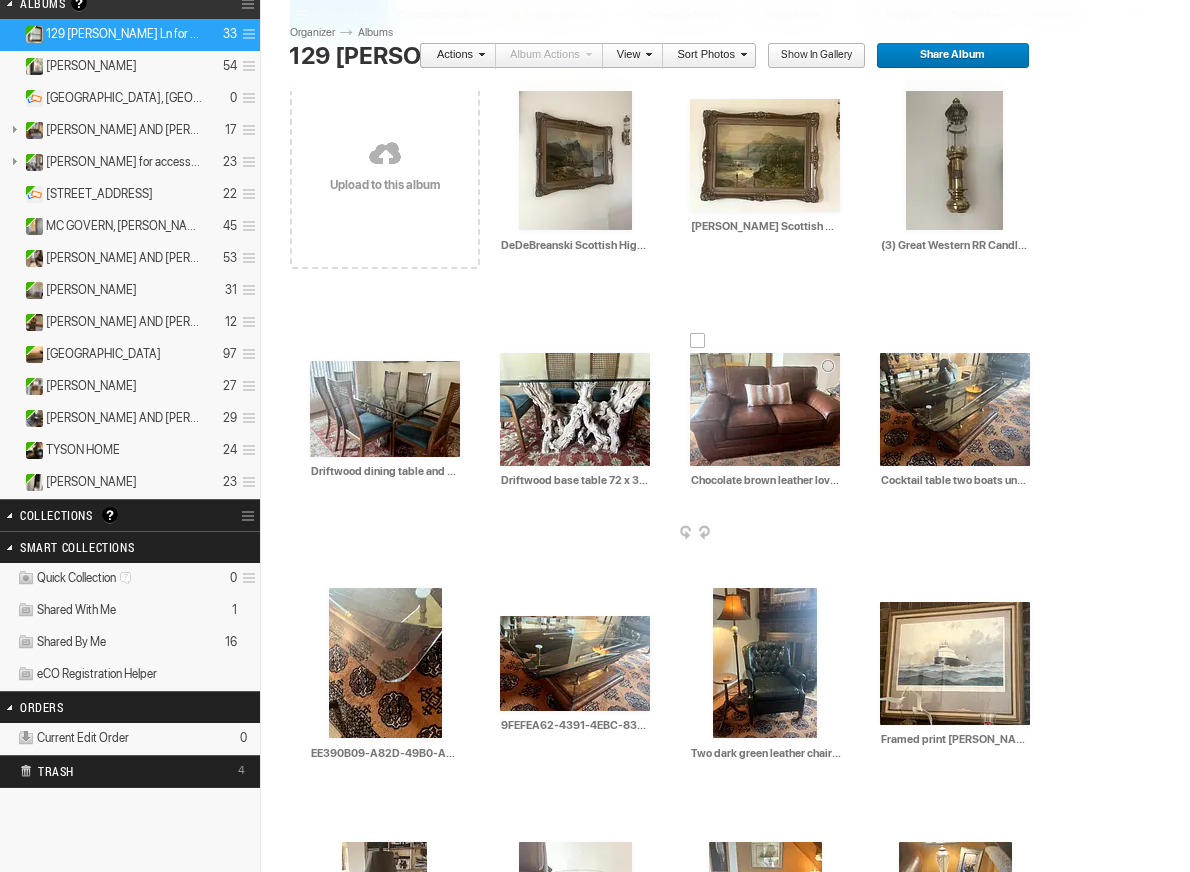 click on "Chocolate brown leather loveseat 66 x 39 x 36 2 yrs old. like new.     450.00" at bounding box center (766, 480) 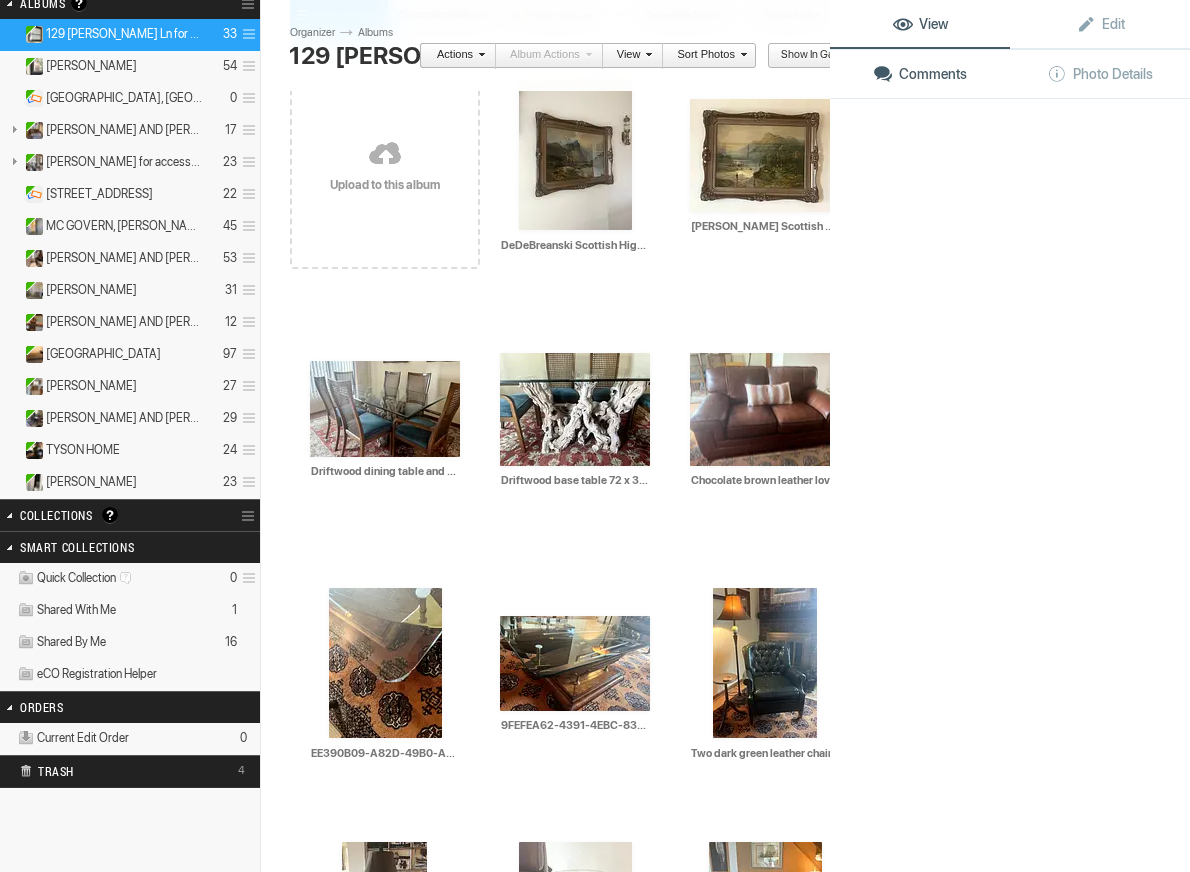 click 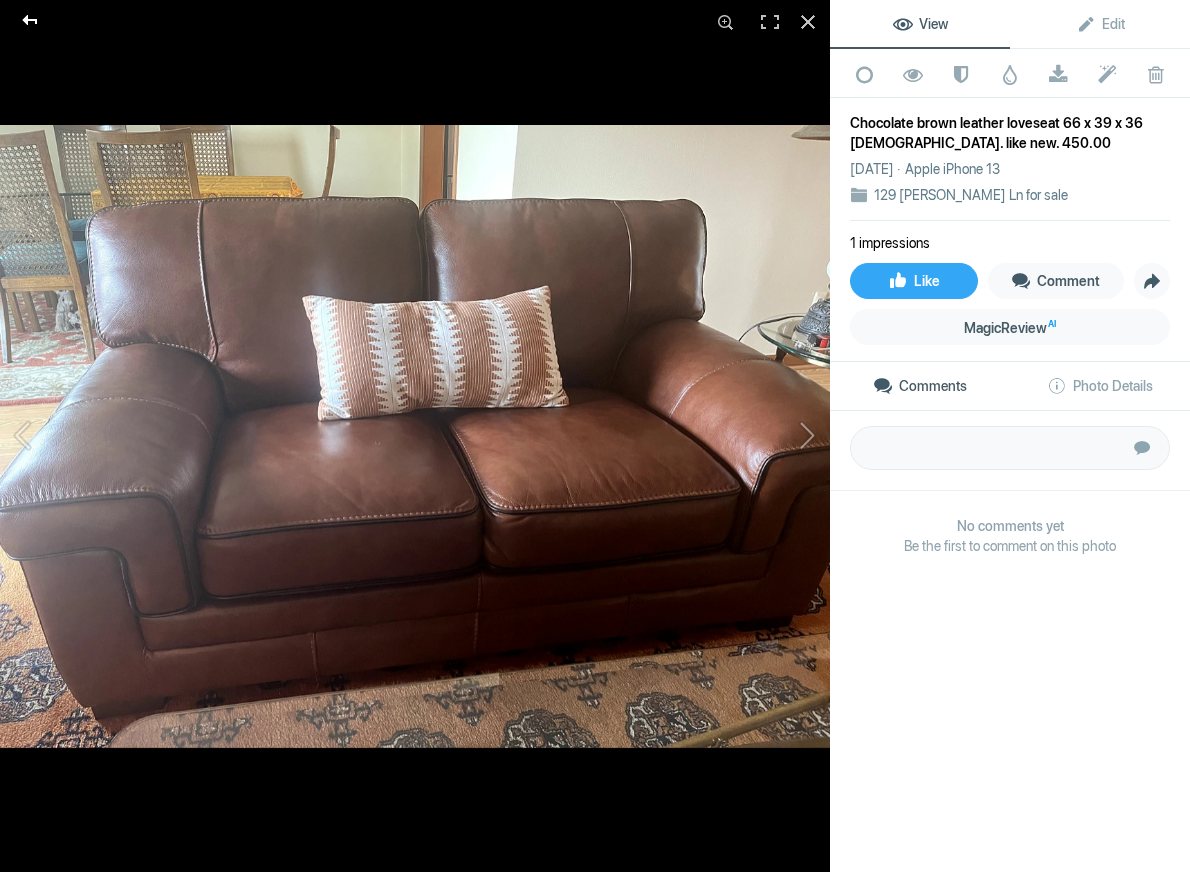 click 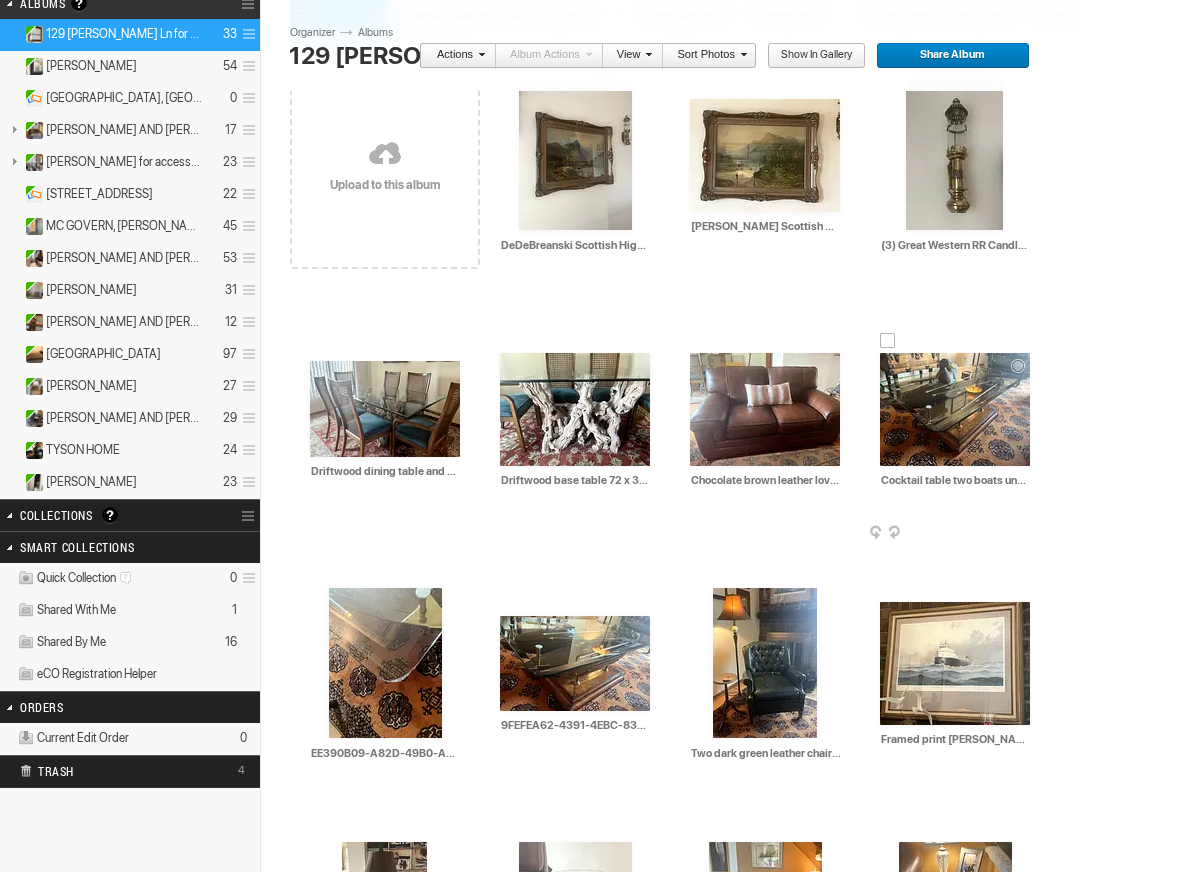click at bounding box center [955, 409] 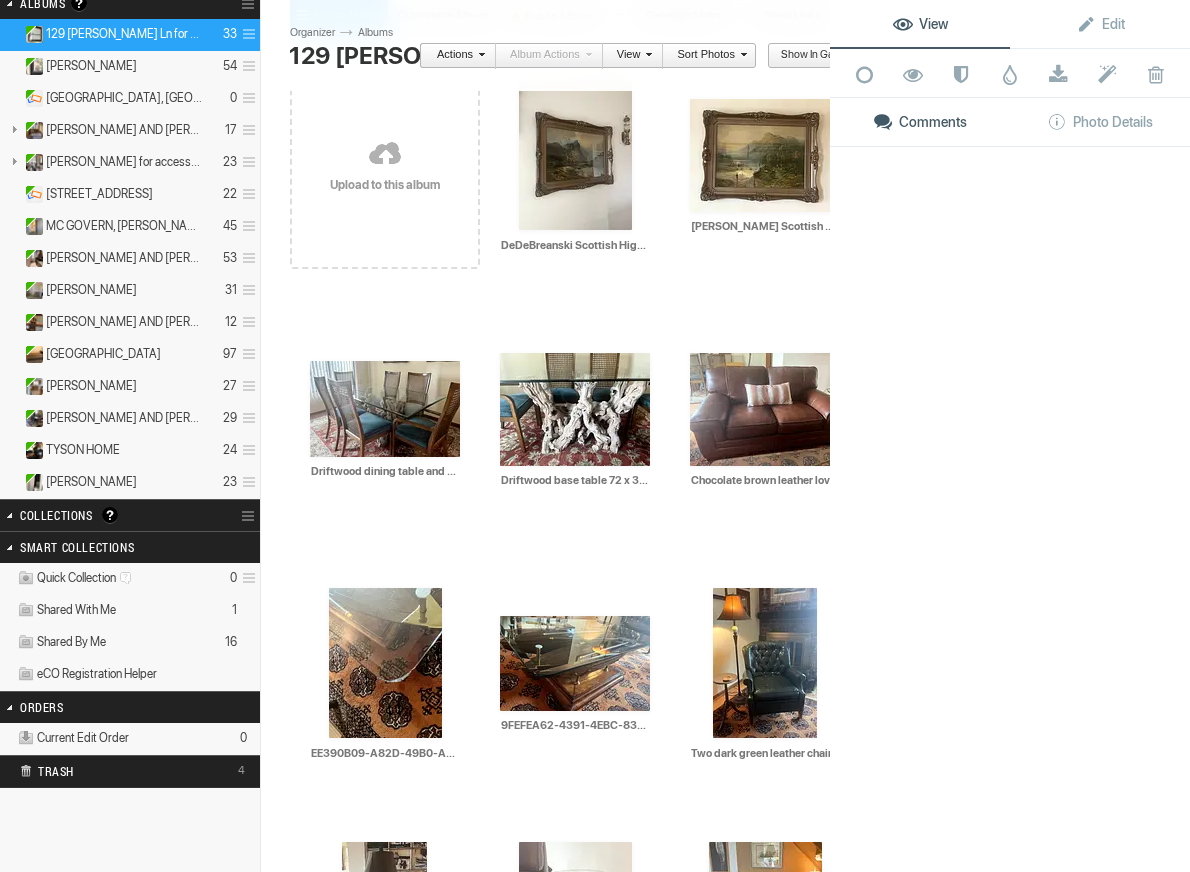 click on "View Edit Add to Quick Collection Remove from Quick Collection Hide from Public View Unhide from Public View Mark as Restricted Unmark as Restricted Watermark Download Submit to Photo Enhancement Order Remove from Photo Enhancement Order Delete Comments Photo Details" 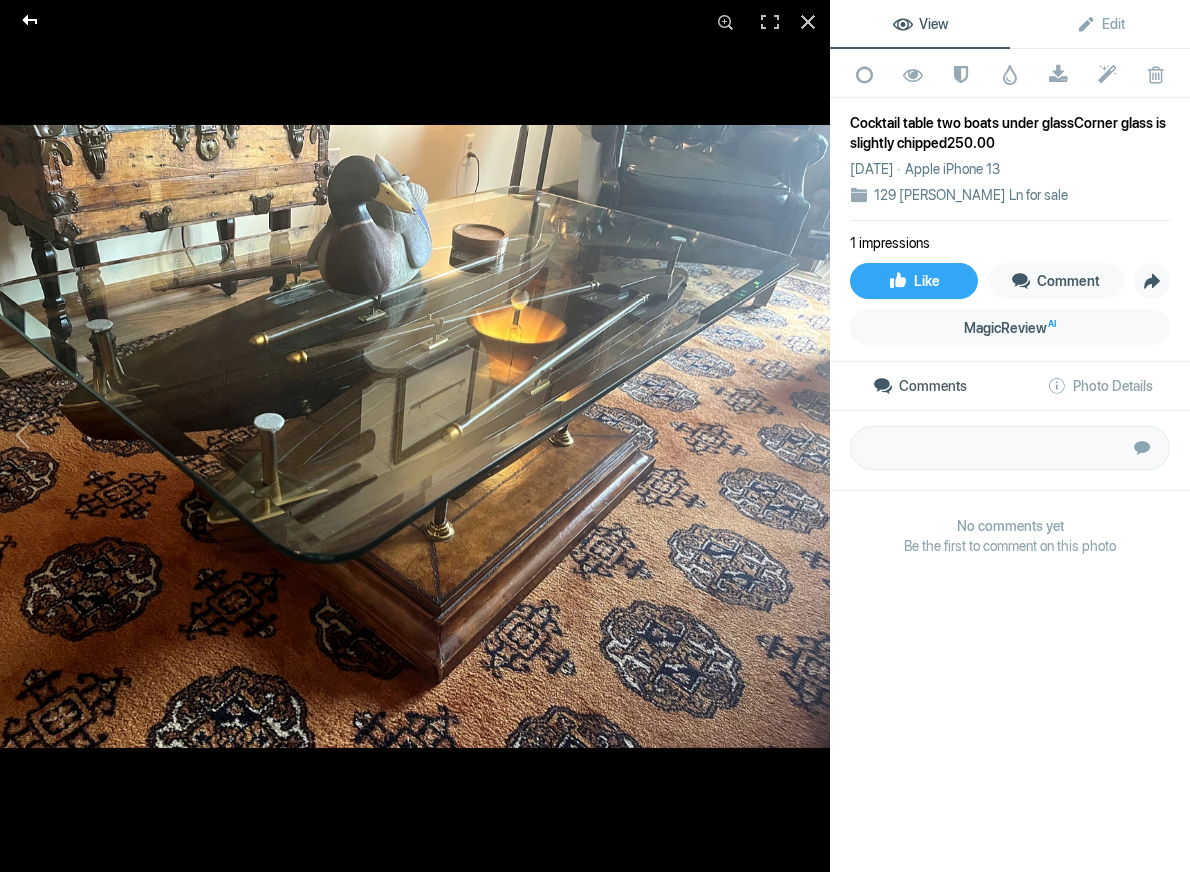 click 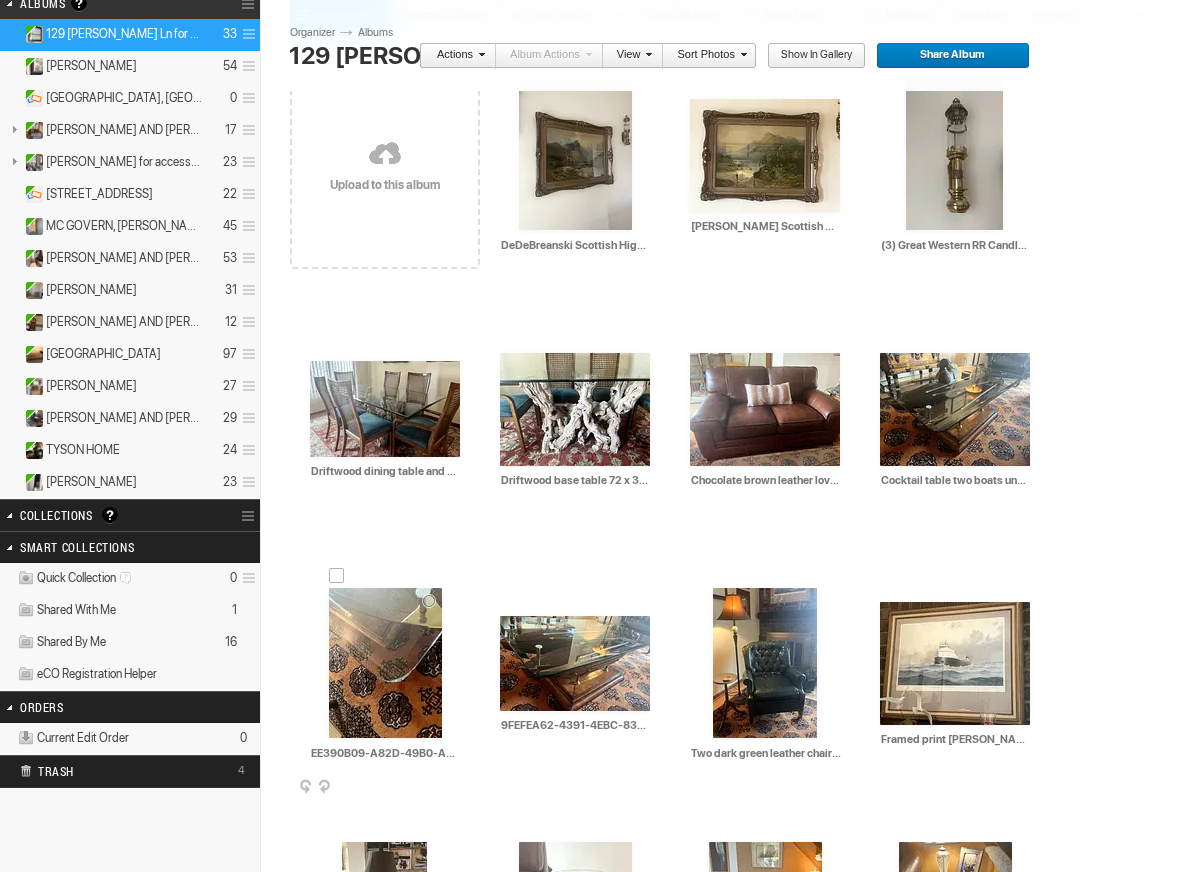 click at bounding box center (385, 663) 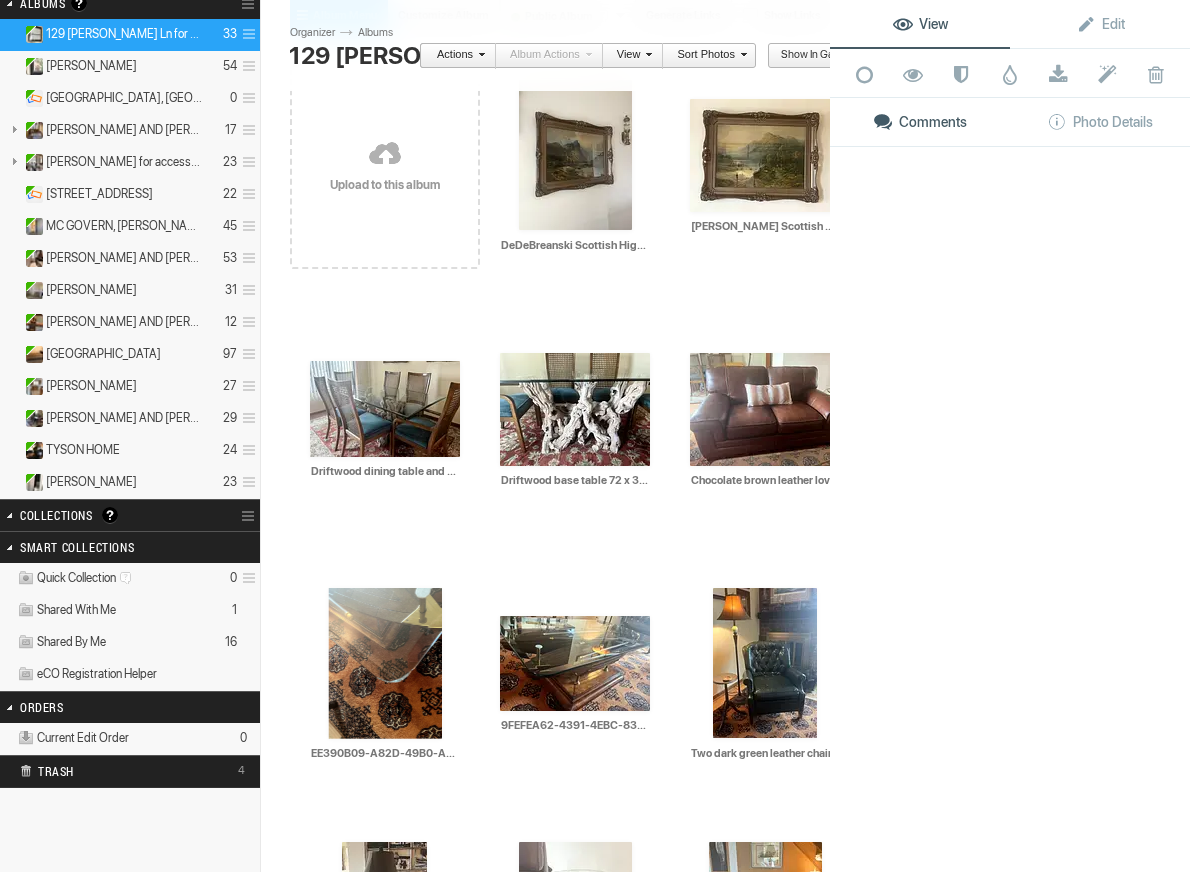 click 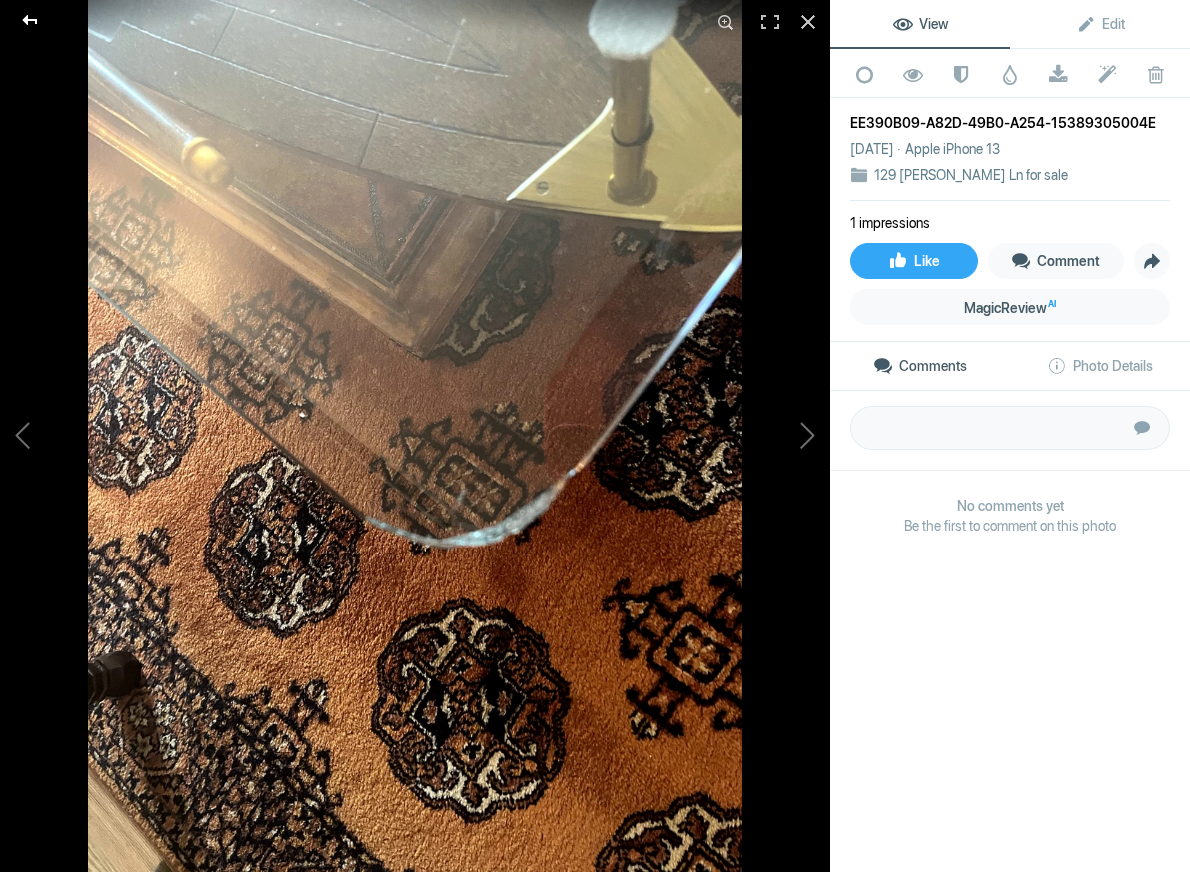 click 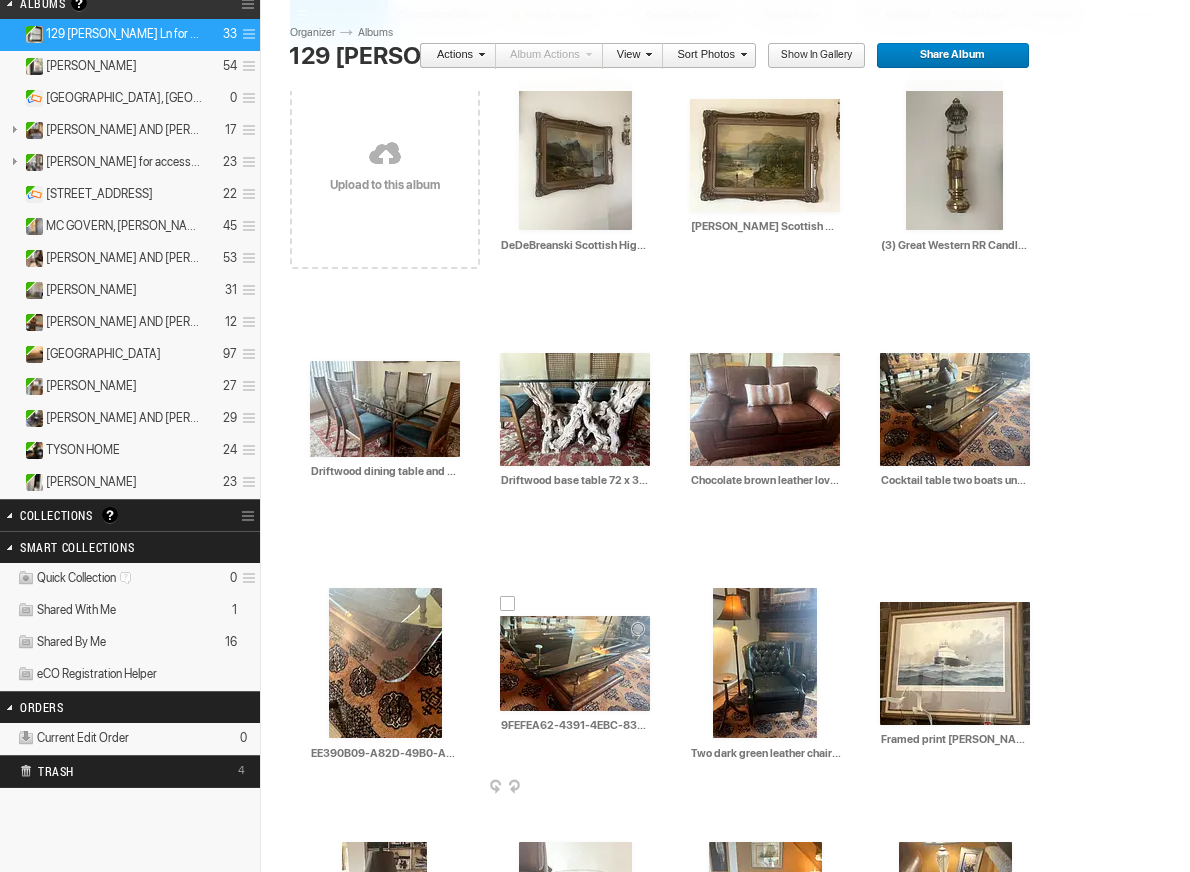 click at bounding box center (575, 663) 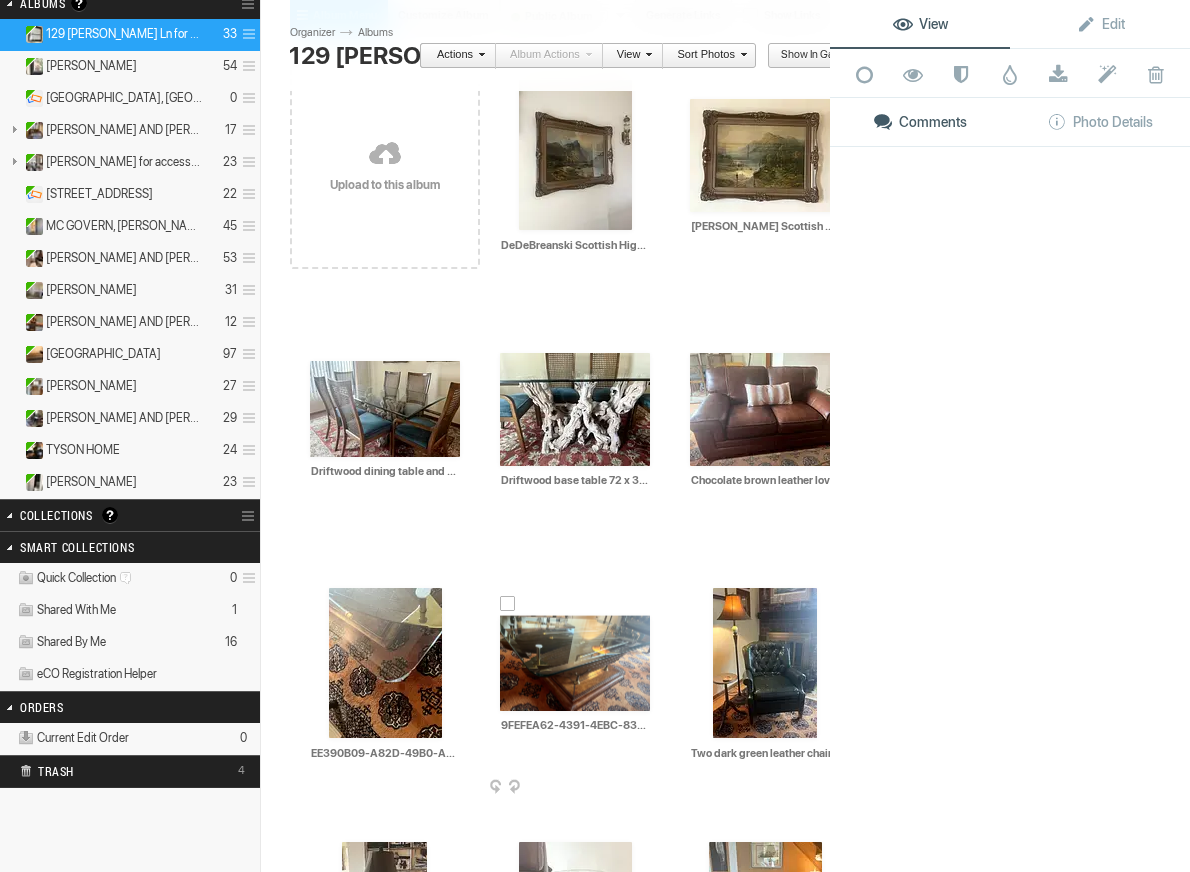 click 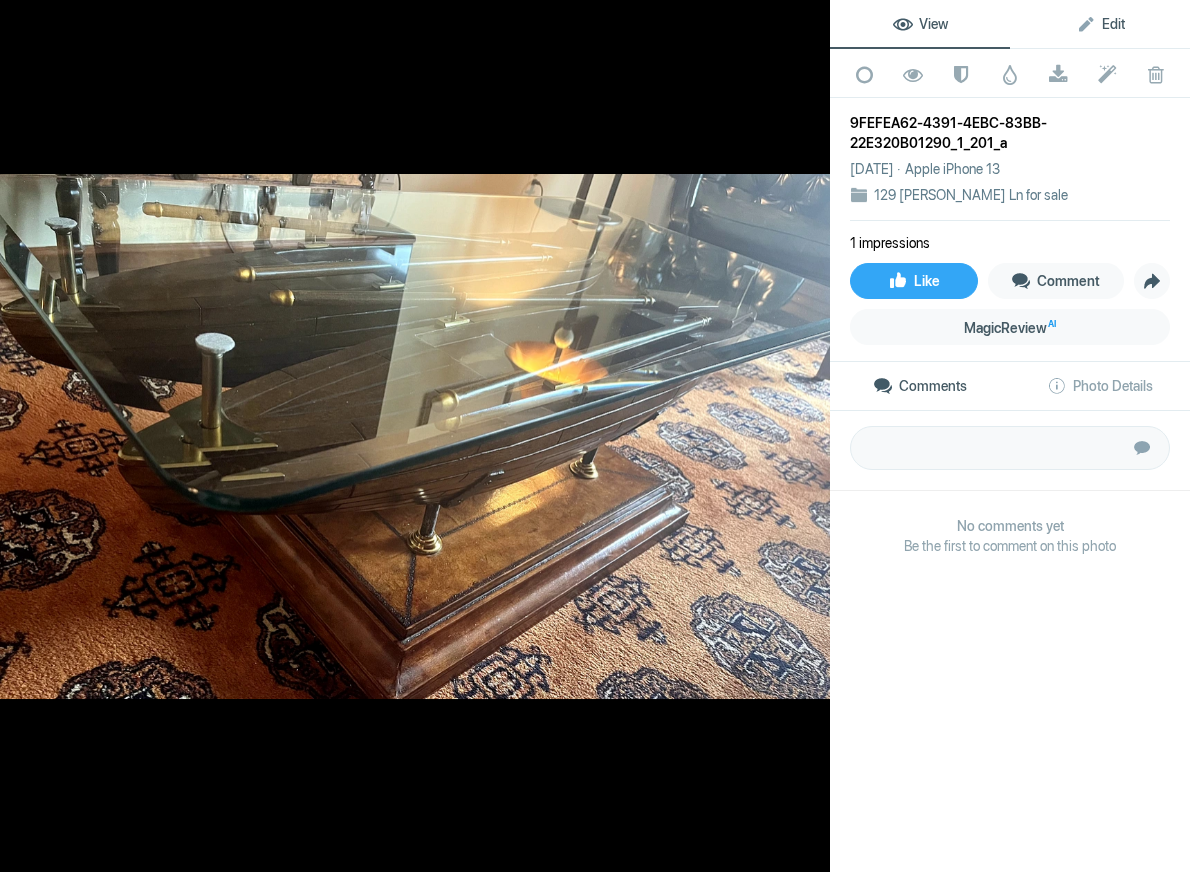 click on "Edit" 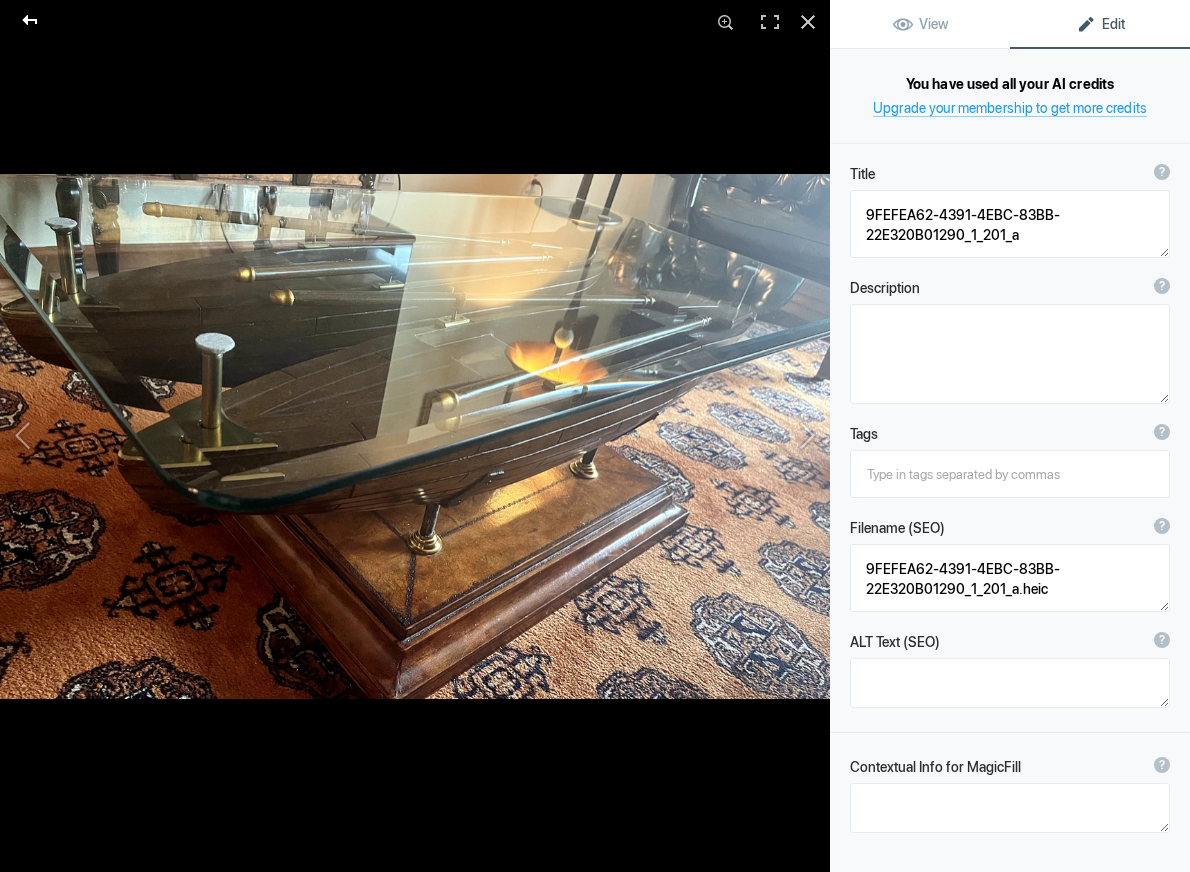 click 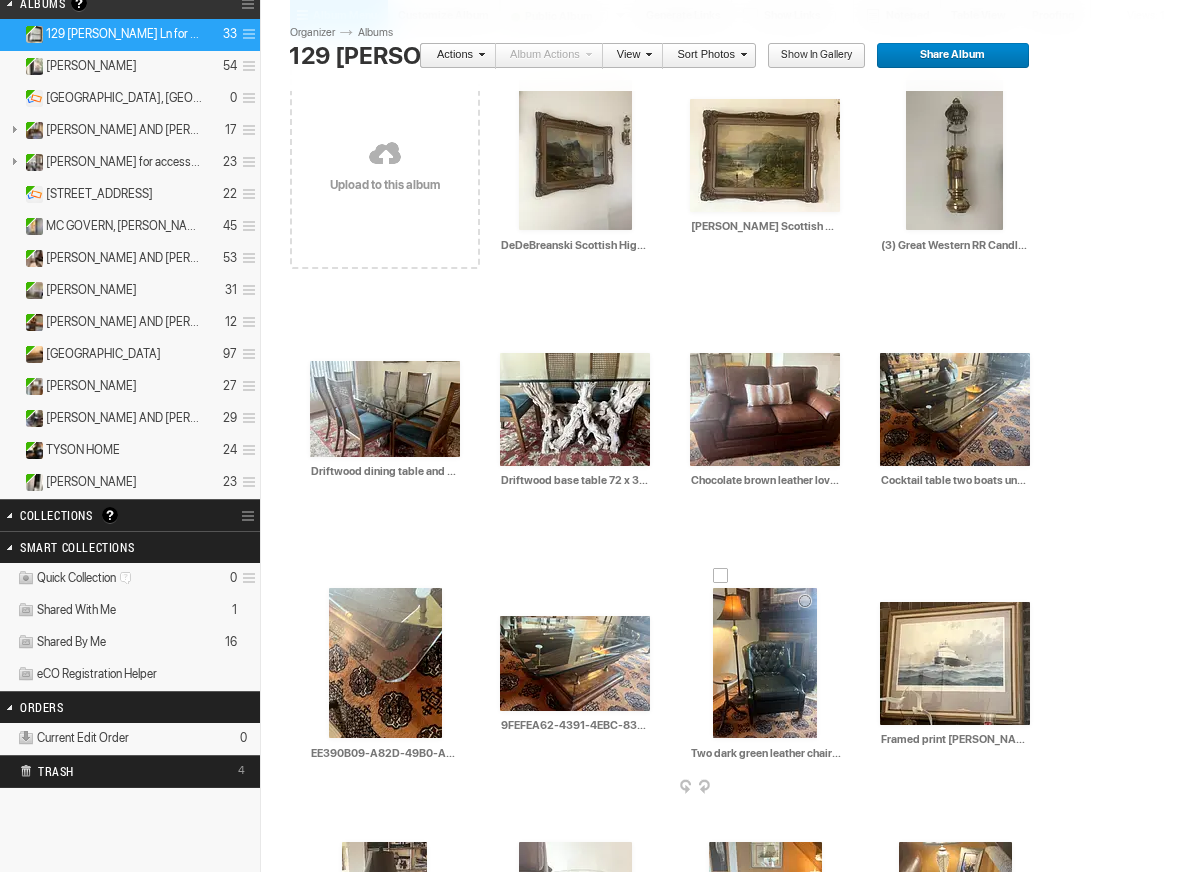 click at bounding box center [765, 663] 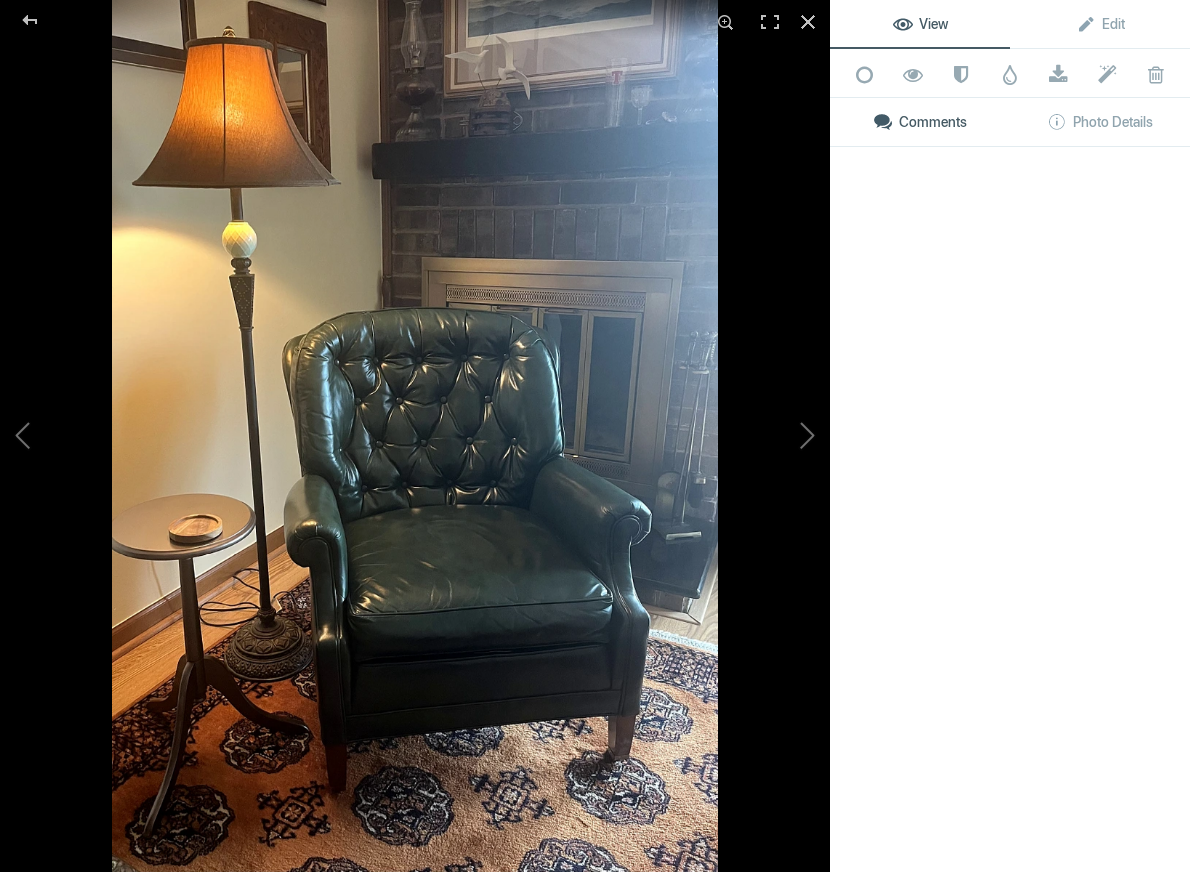 click 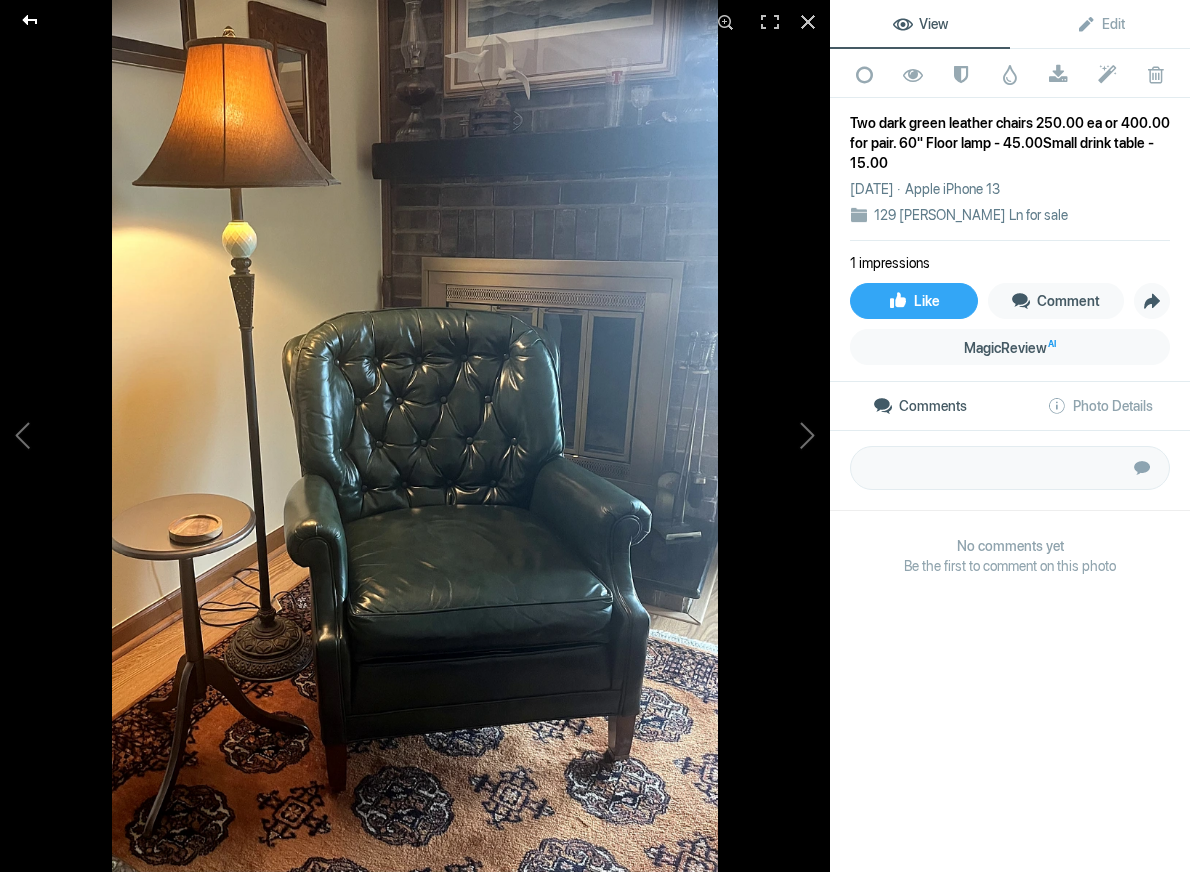 click 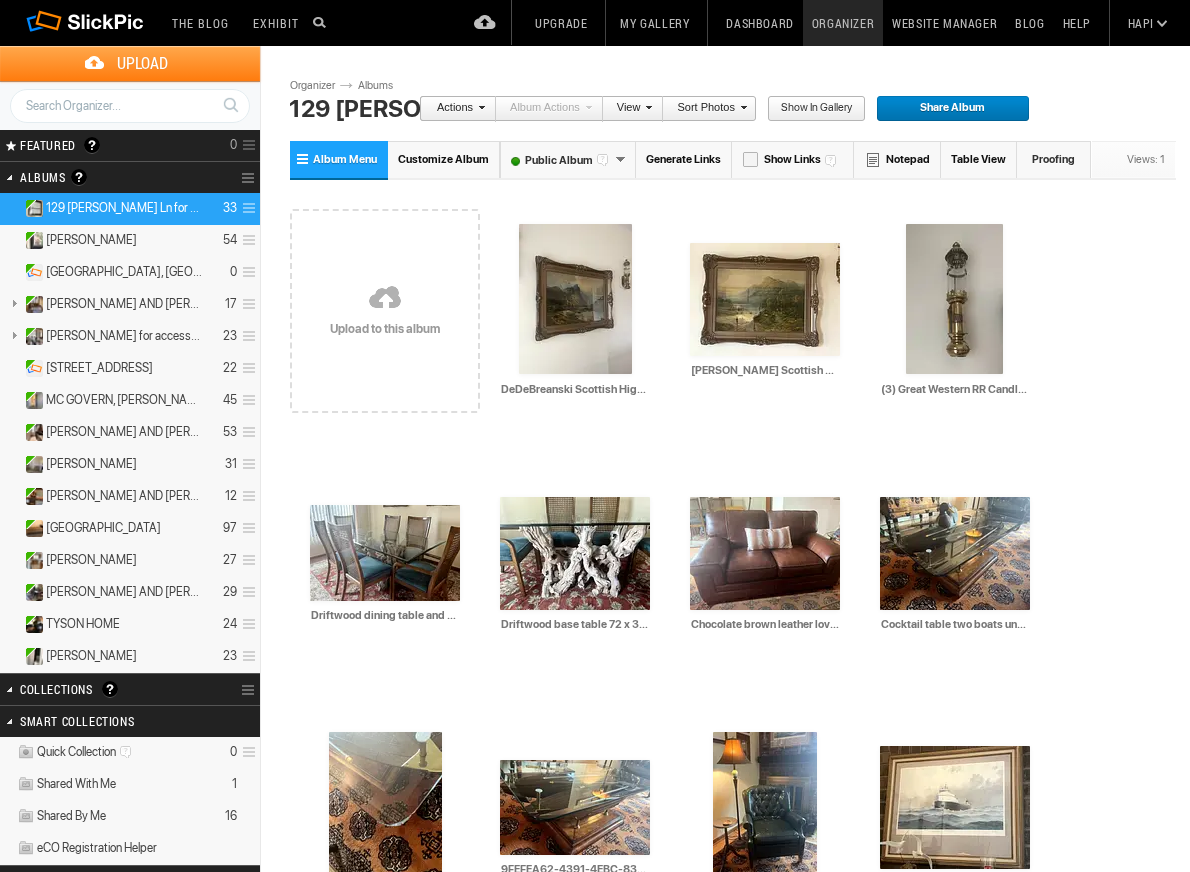 scroll, scrollTop: 0, scrollLeft: 0, axis: both 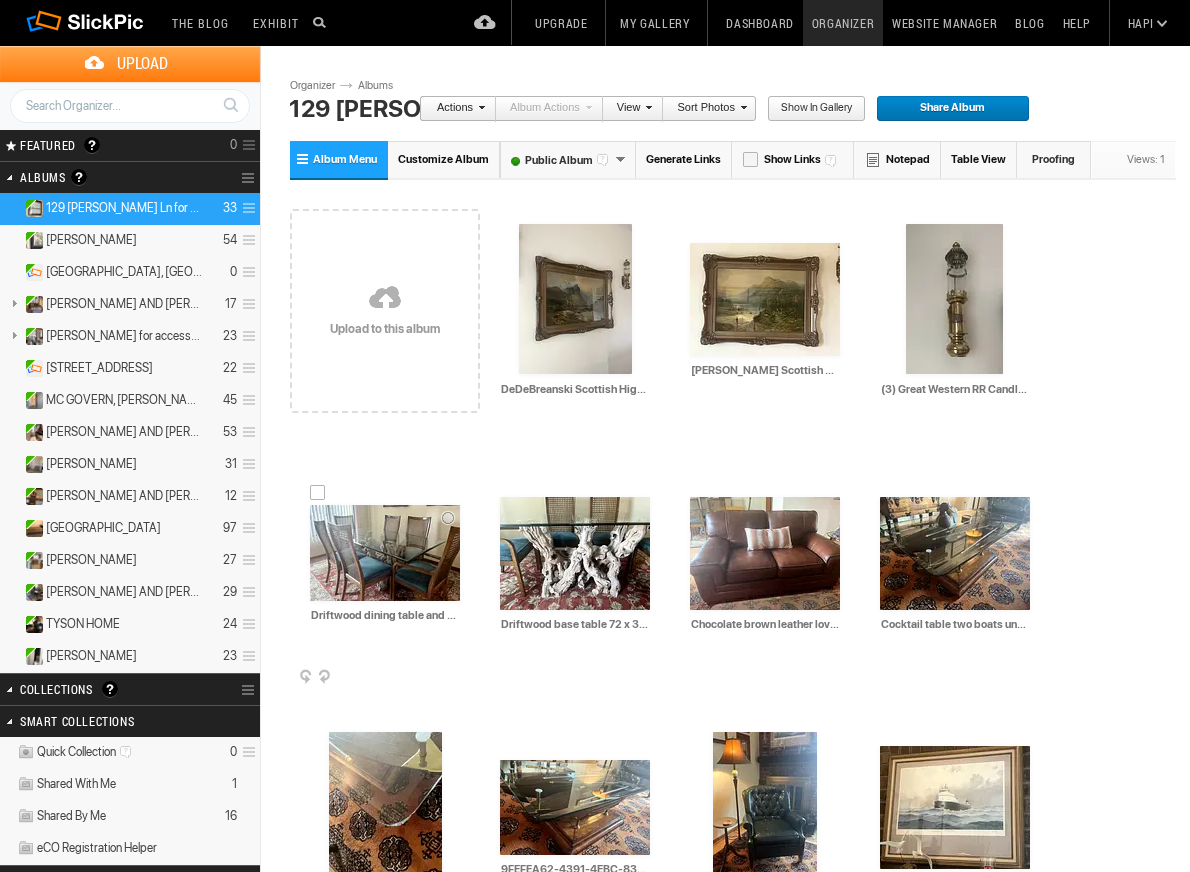 click at bounding box center [385, 553] 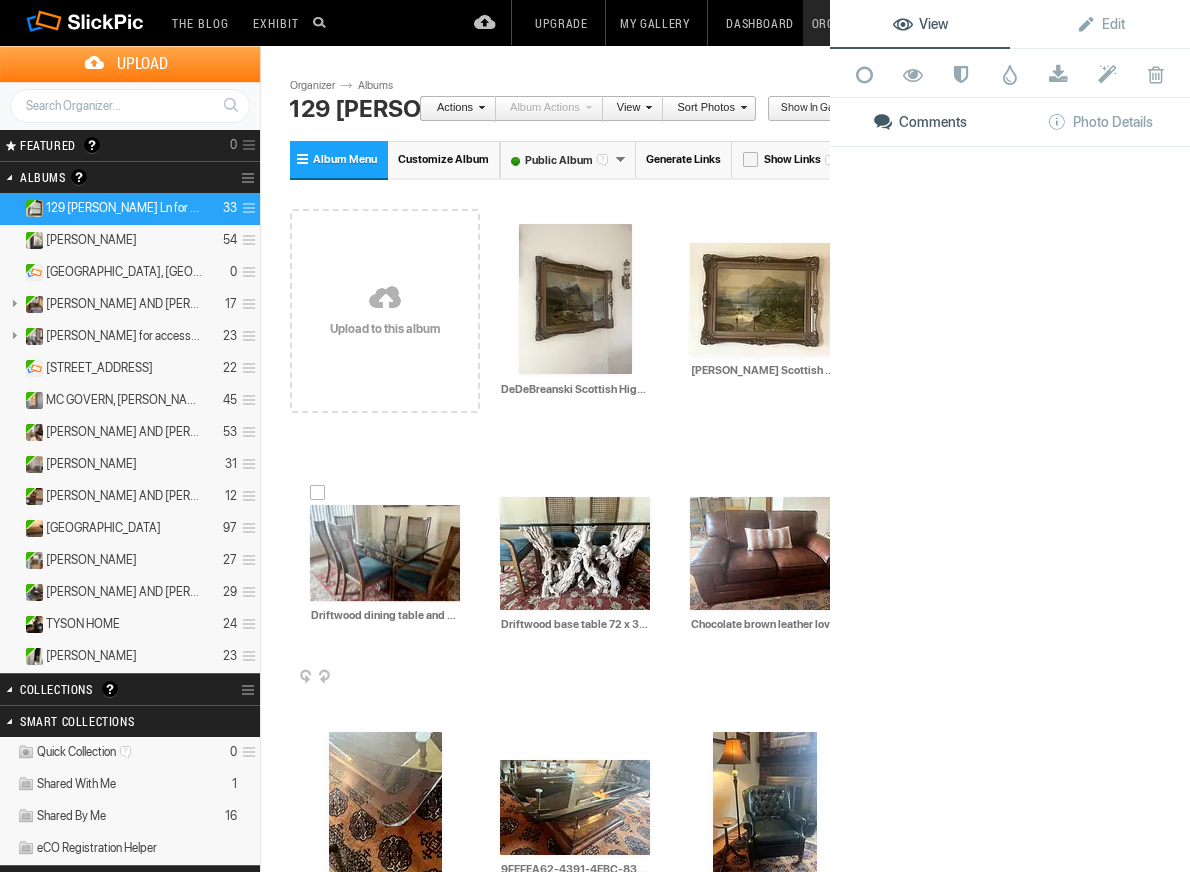 click 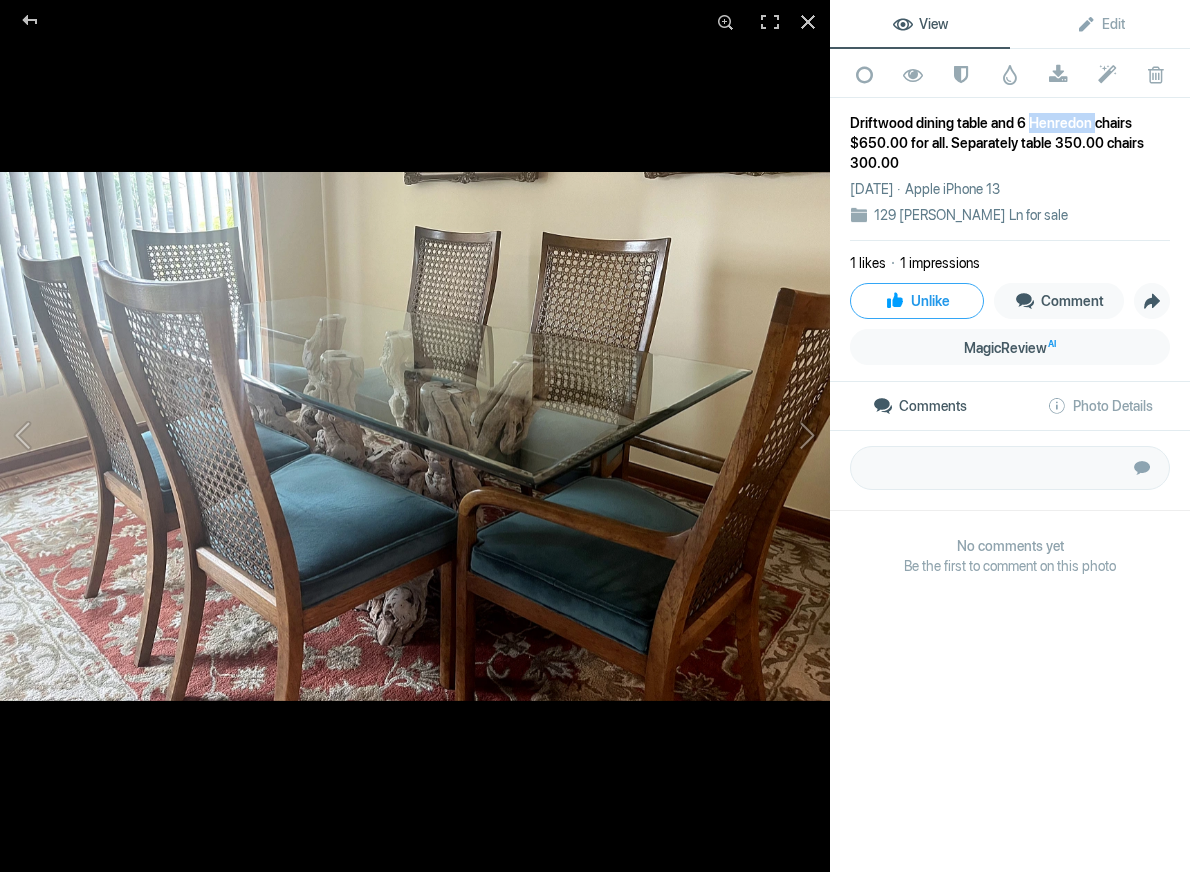 drag, startPoint x: 1087, startPoint y: 121, endPoint x: 1029, endPoint y: 120, distance: 58.00862 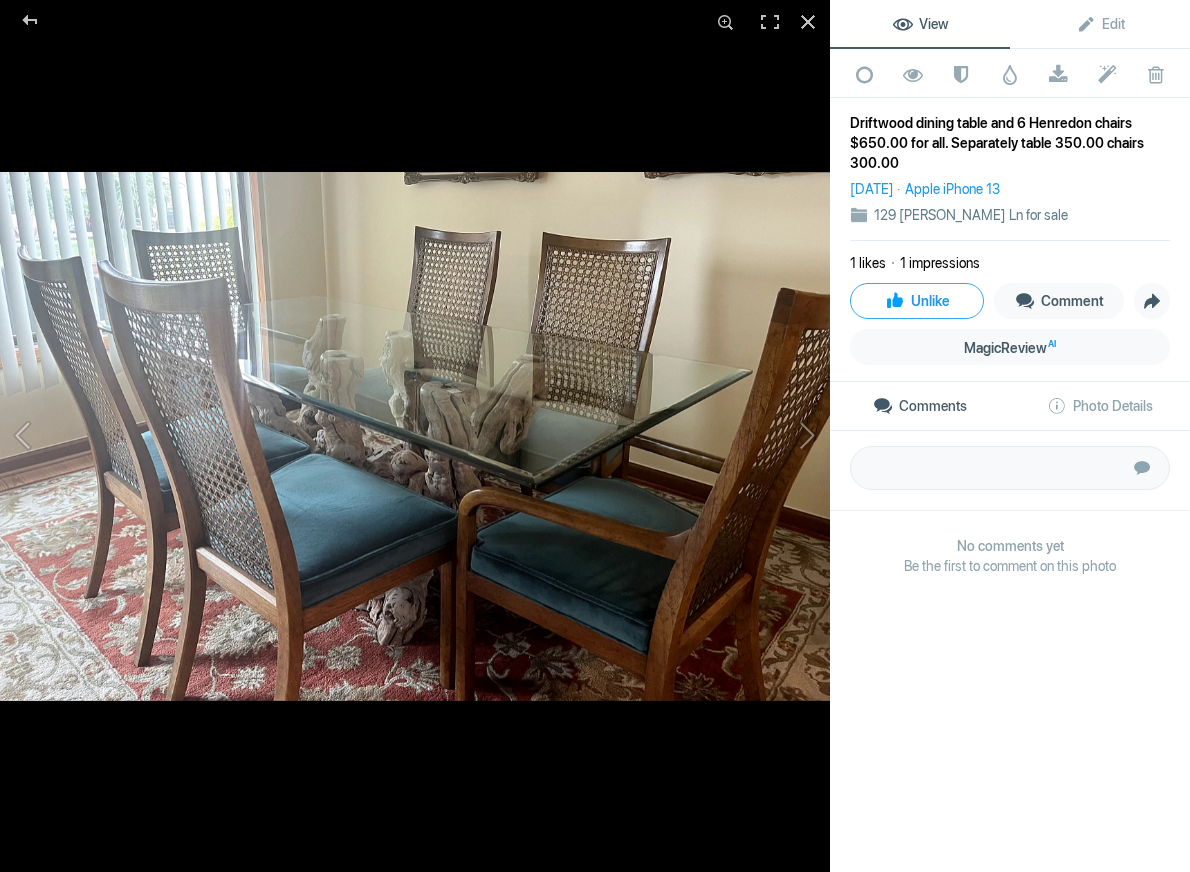 click on "Jul 07, 2025   Apple iPhone 13" 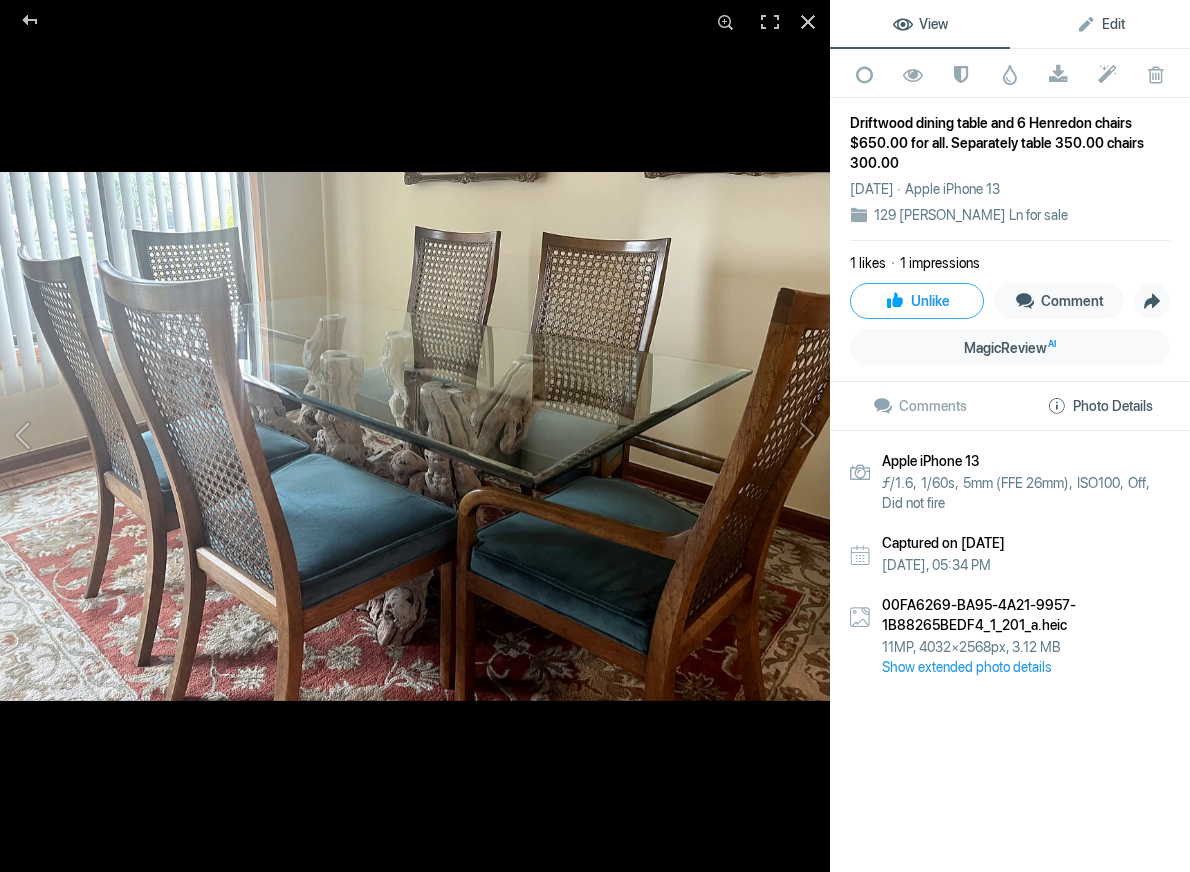 scroll, scrollTop: 0, scrollLeft: 0, axis: both 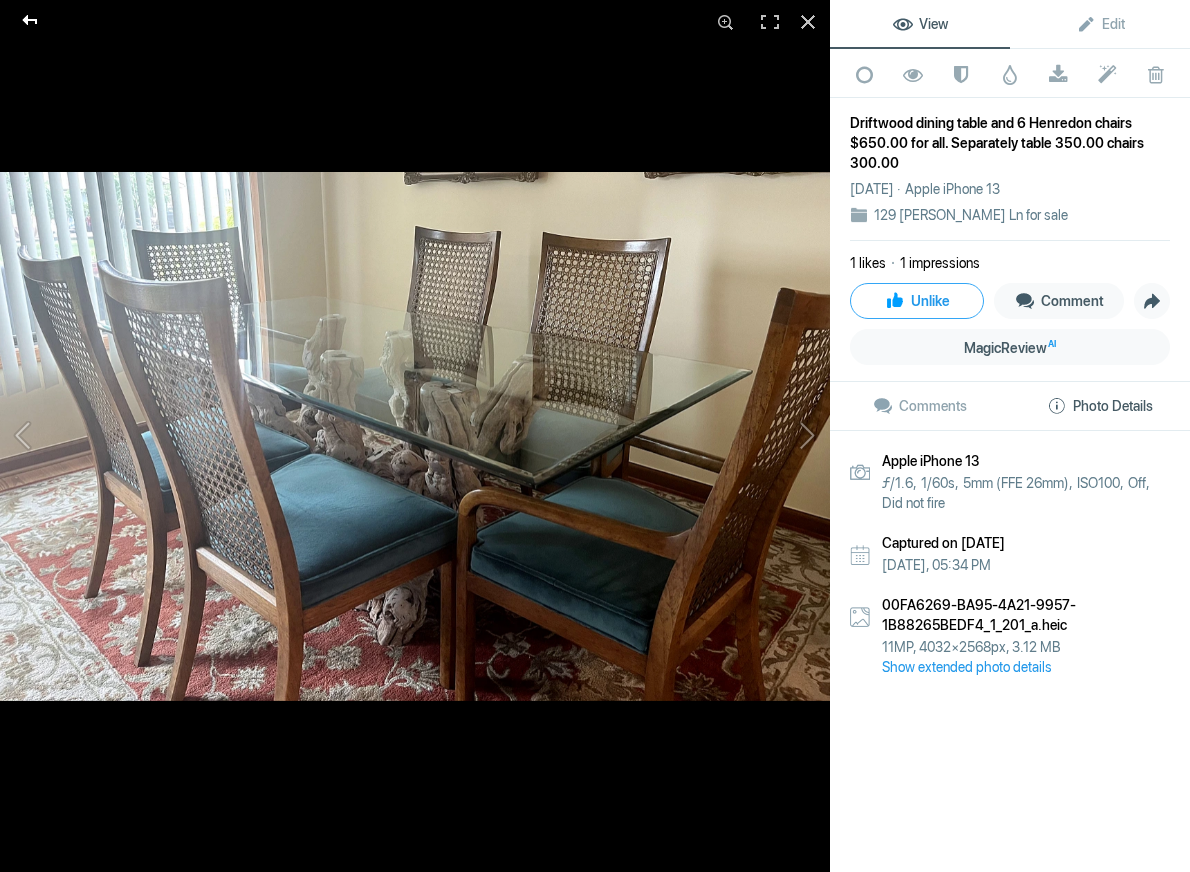 click 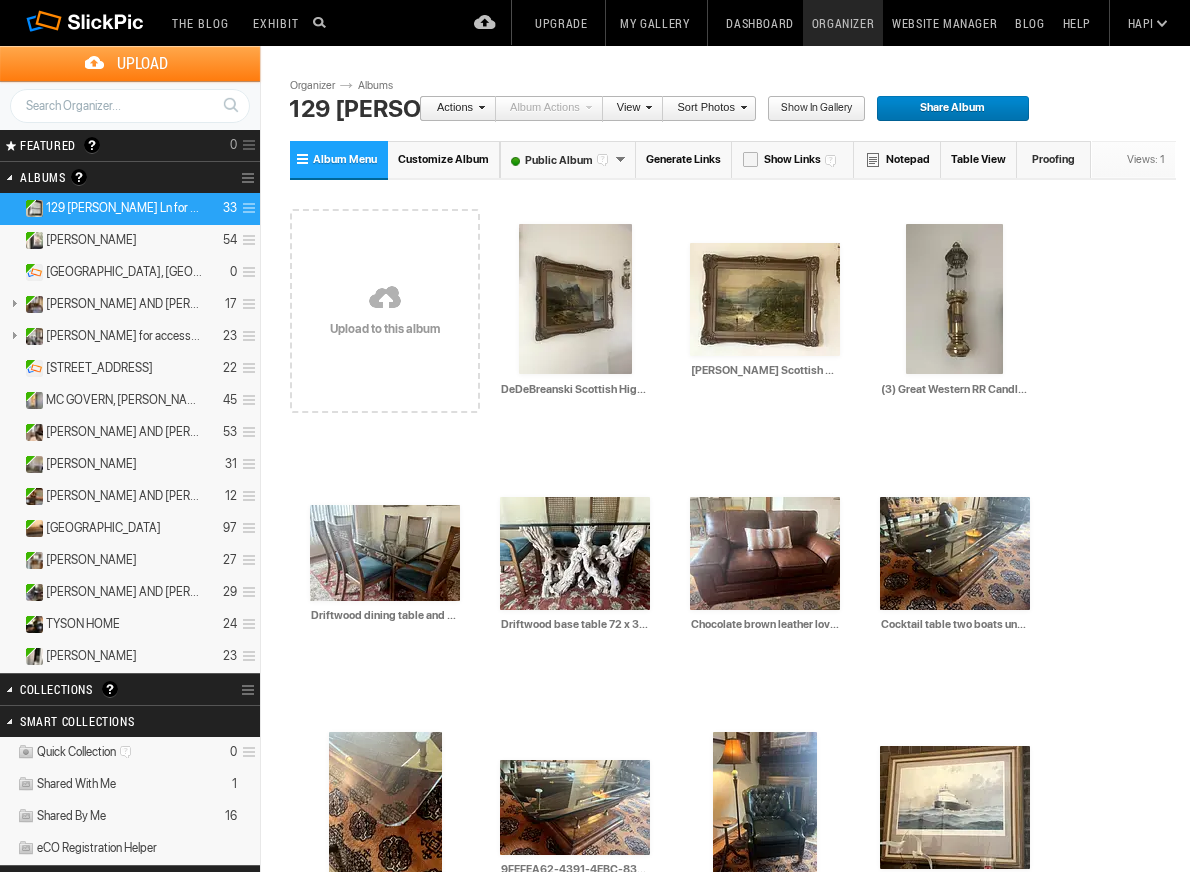 scroll, scrollTop: 0, scrollLeft: 0, axis: both 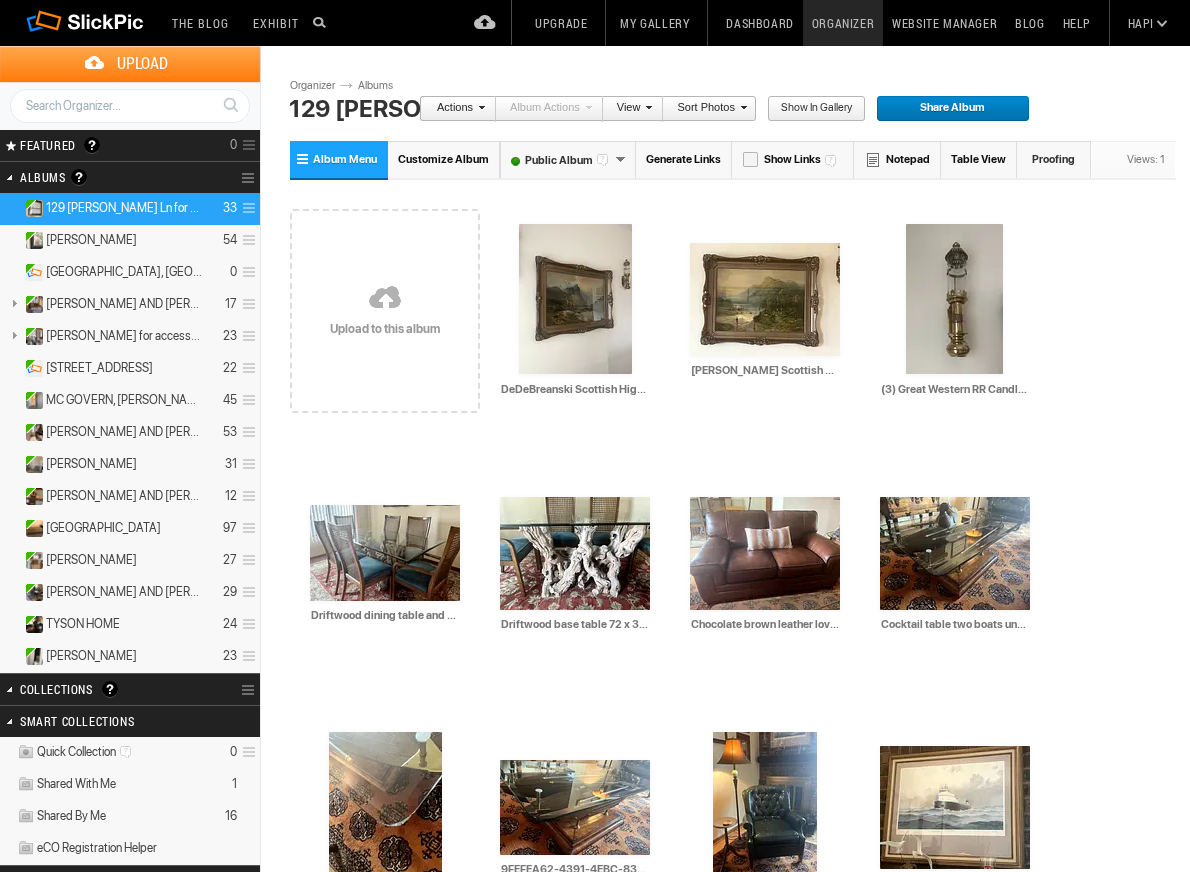 click on "Share Album" at bounding box center (946, 109) 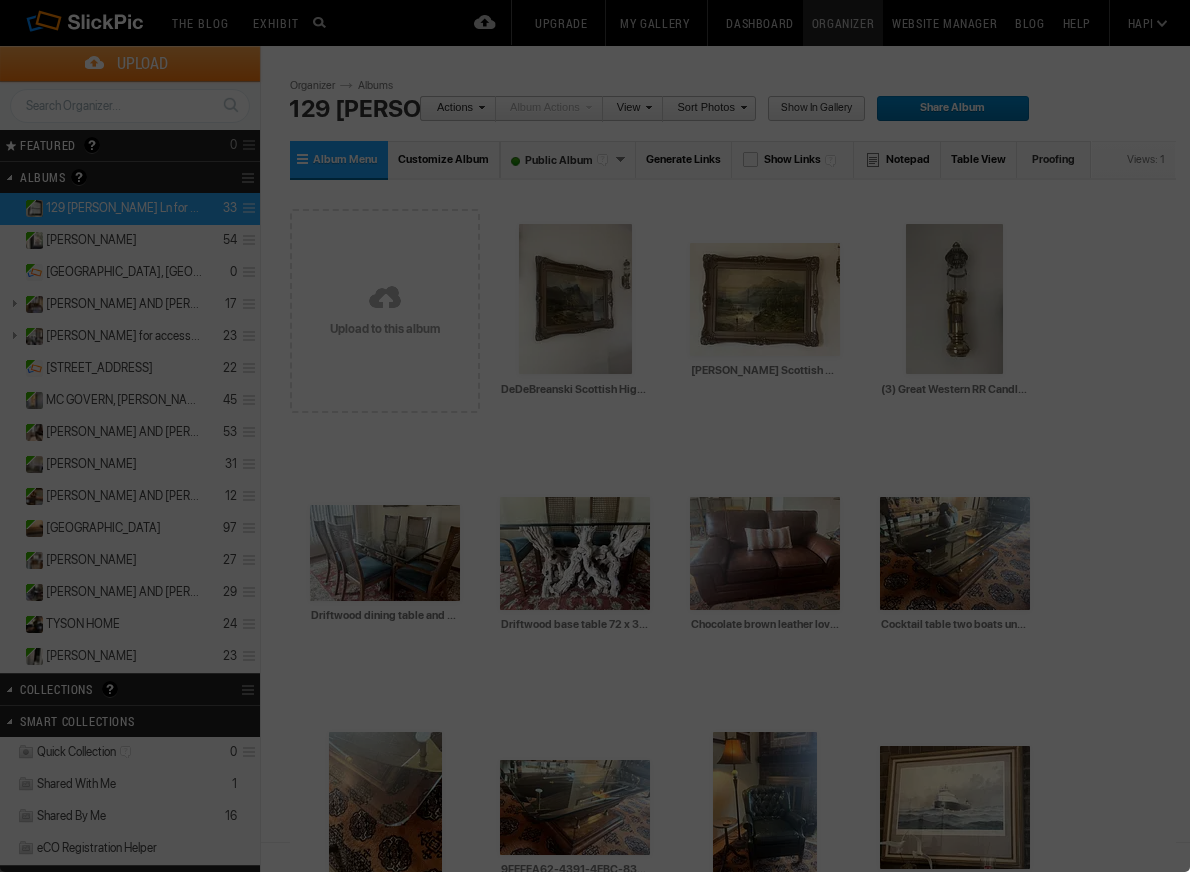 scroll, scrollTop: 0, scrollLeft: 0, axis: both 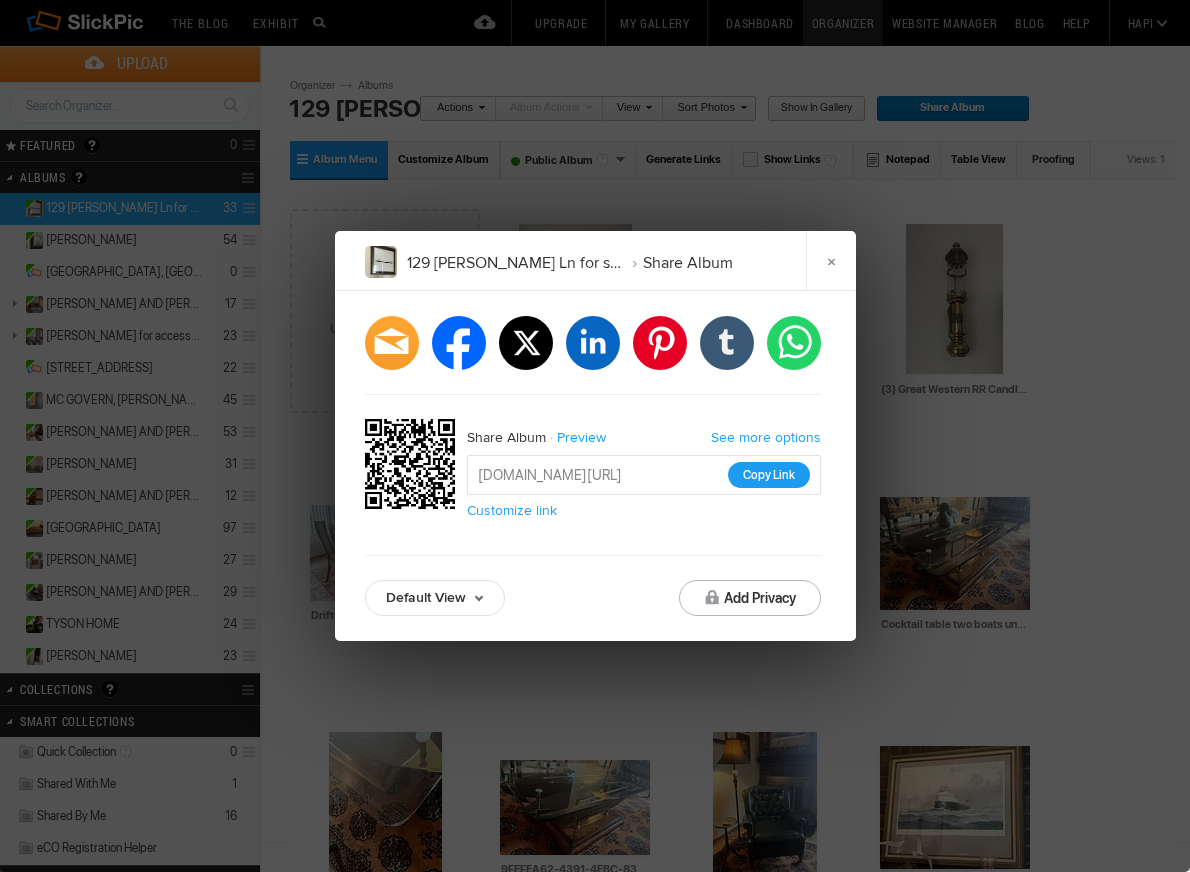 click on "Copy Link" 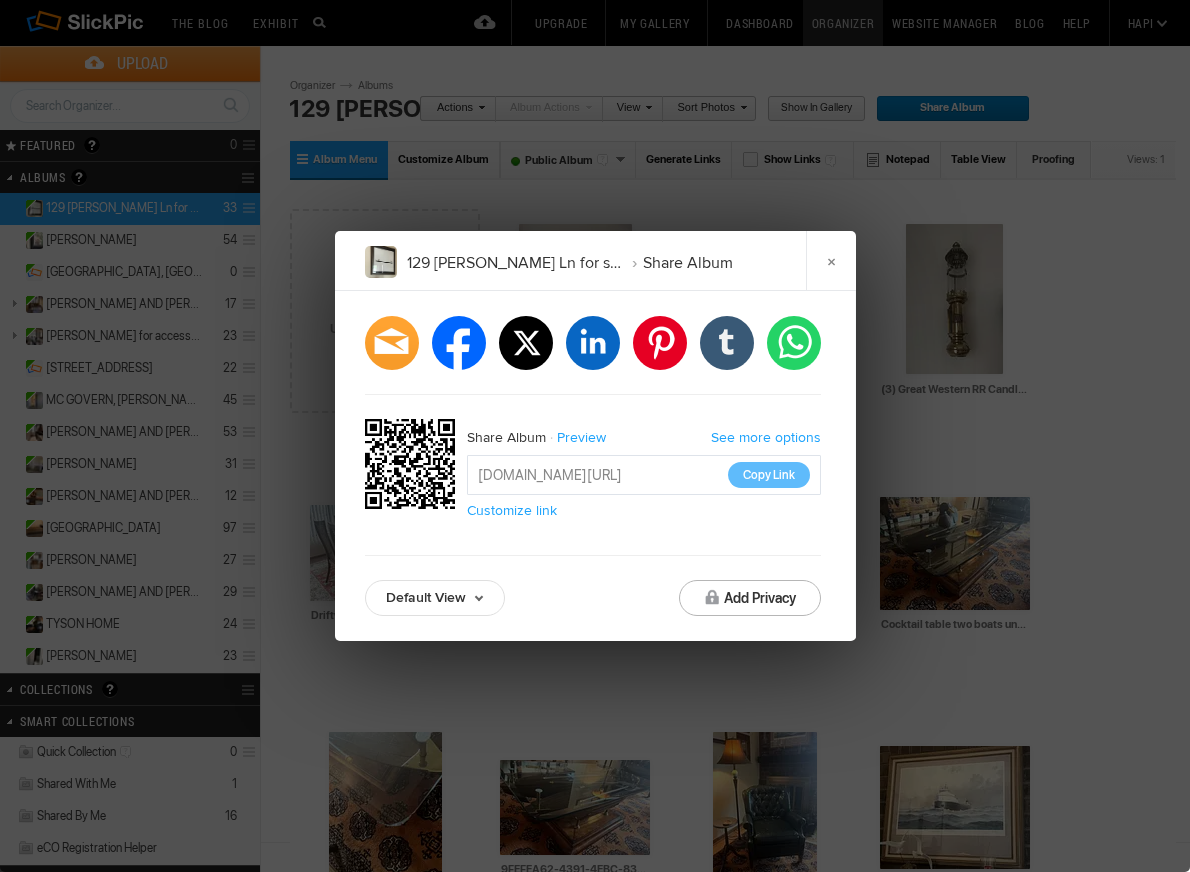 click on "×" 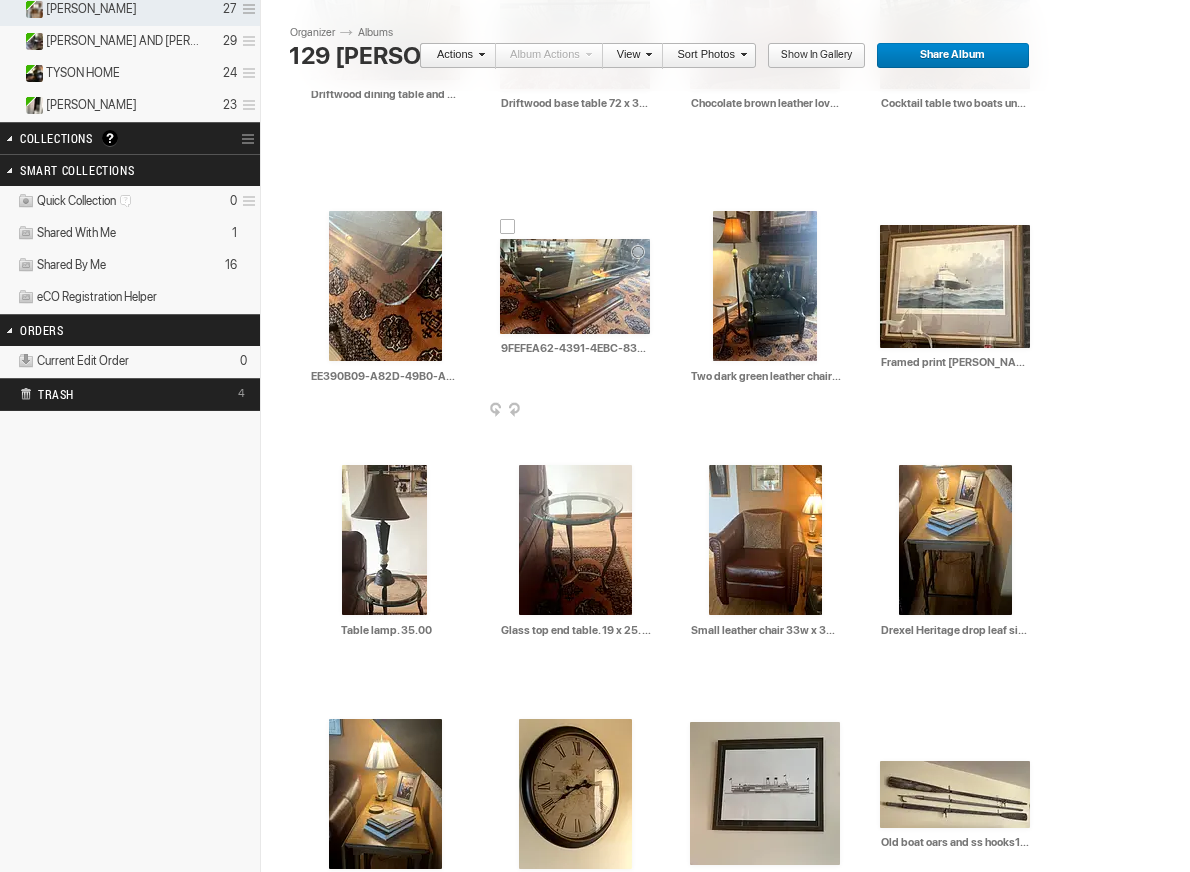 scroll, scrollTop: 554, scrollLeft: 0, axis: vertical 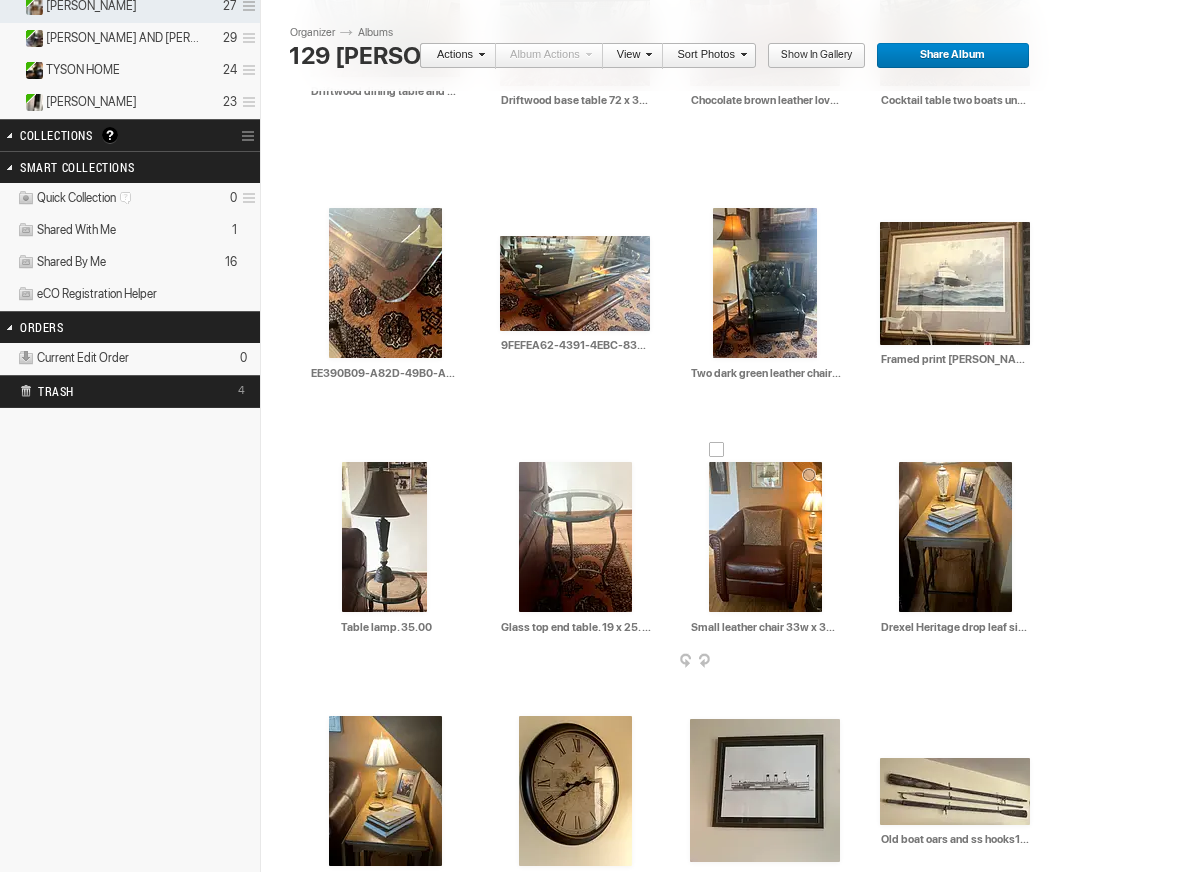 click at bounding box center (765, 537) 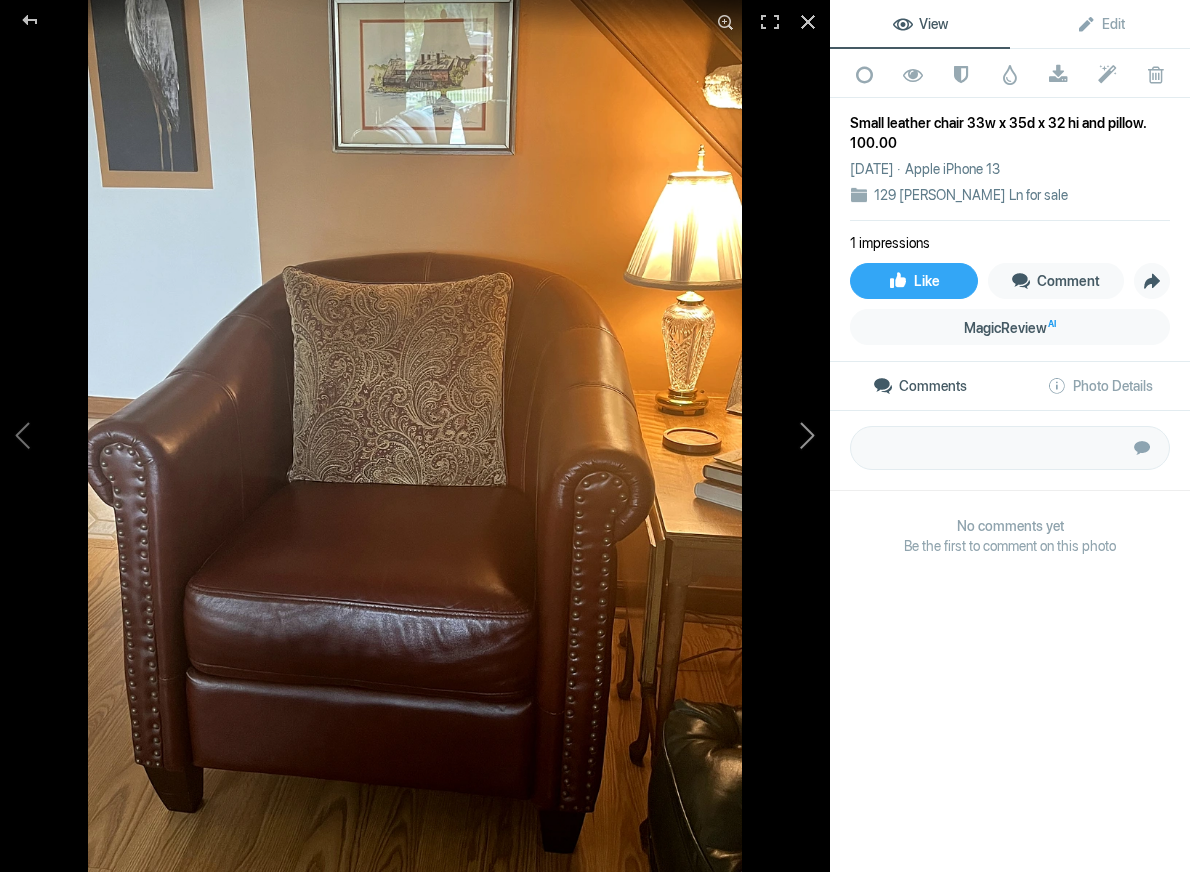 click 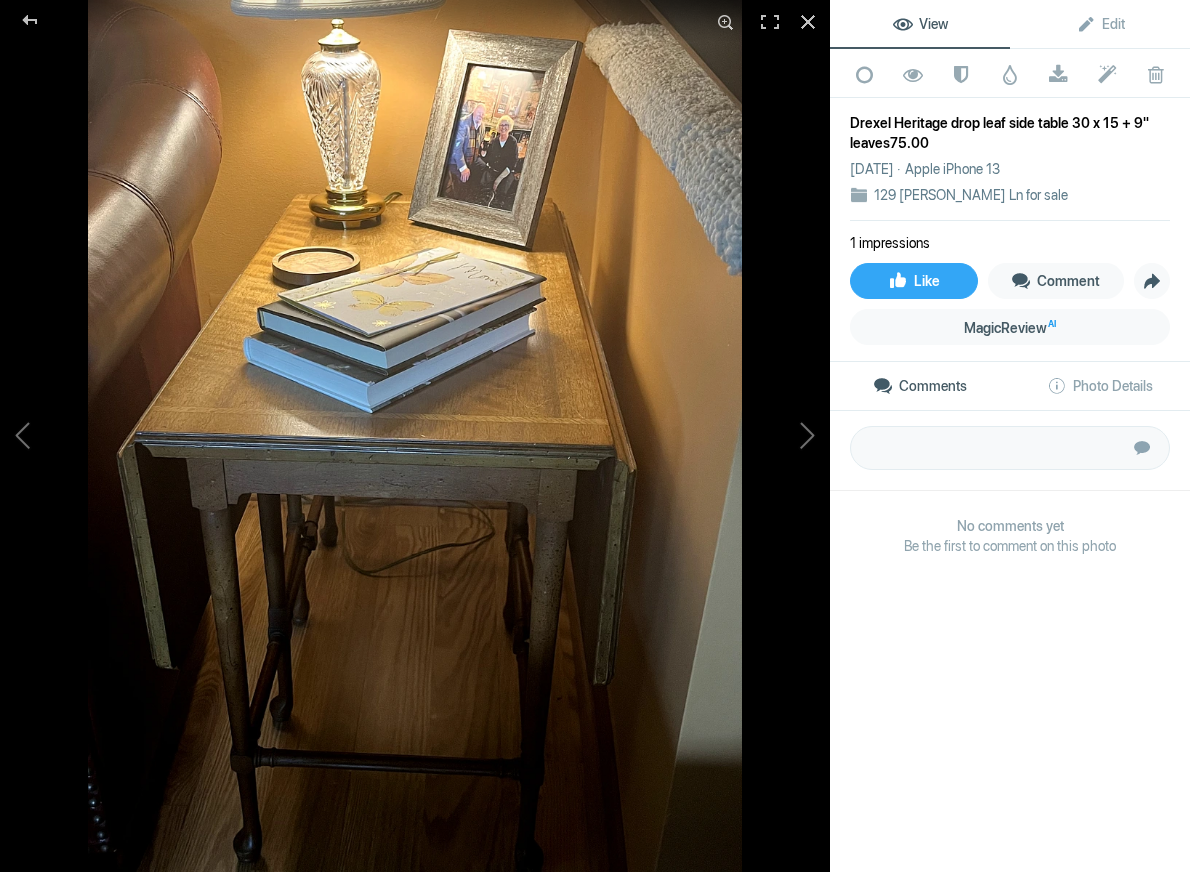 click on "Drexel Heritage drop leaf side table  30 x 15 + 9" leaves75.00" 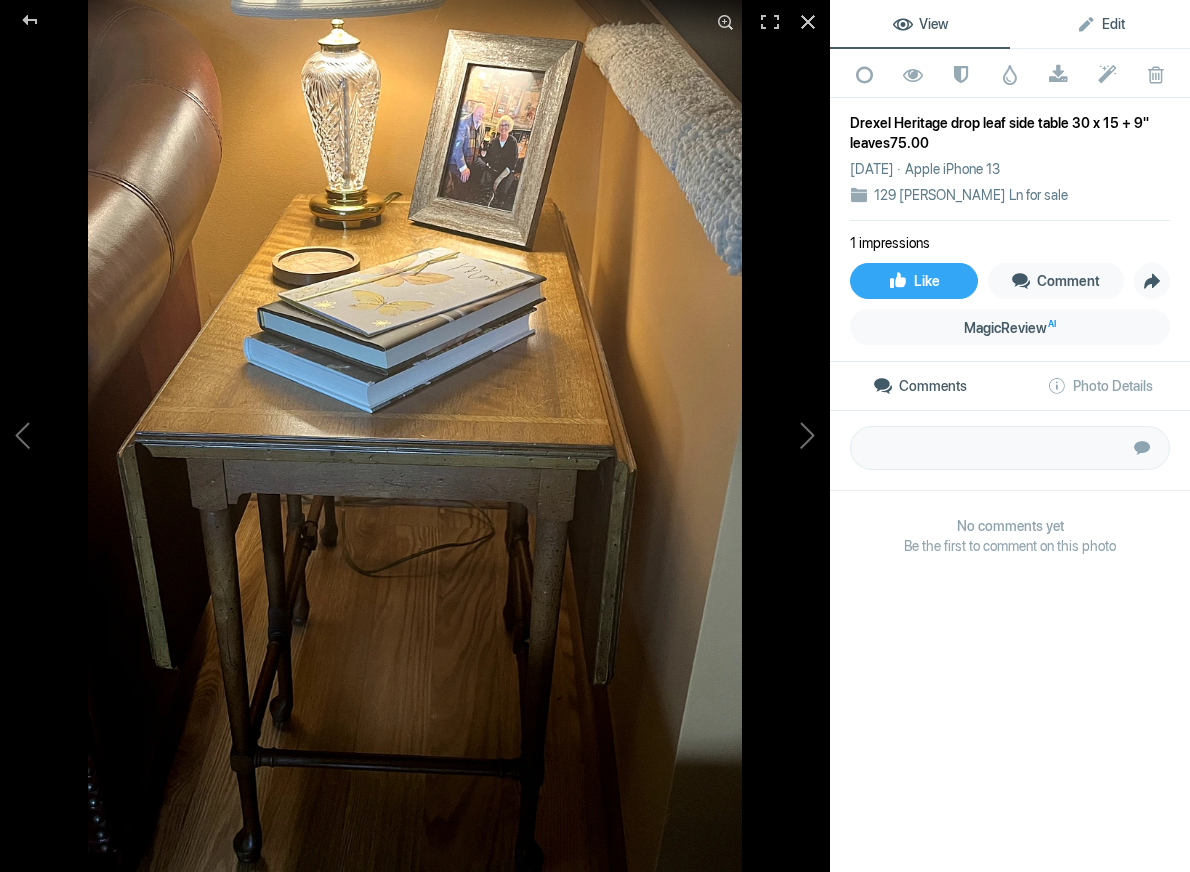 click on "Edit" 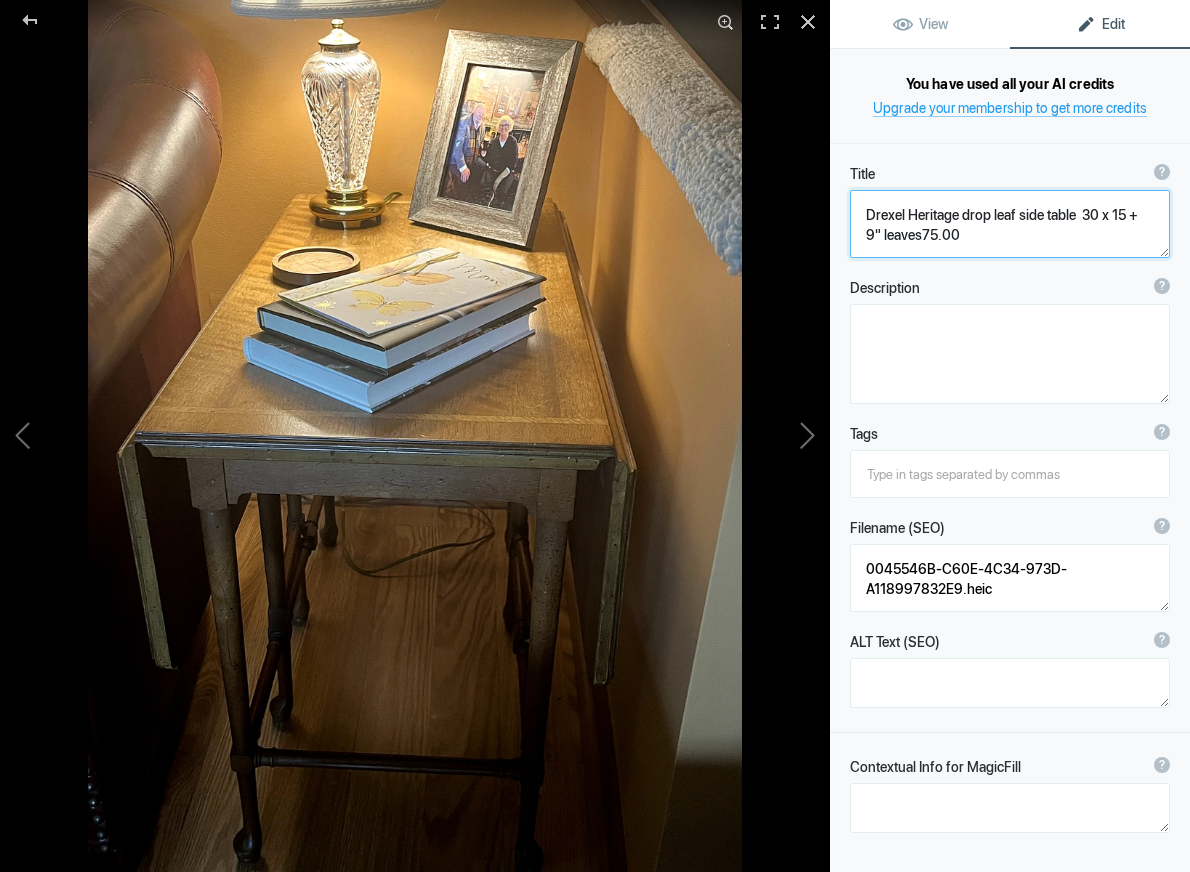 click 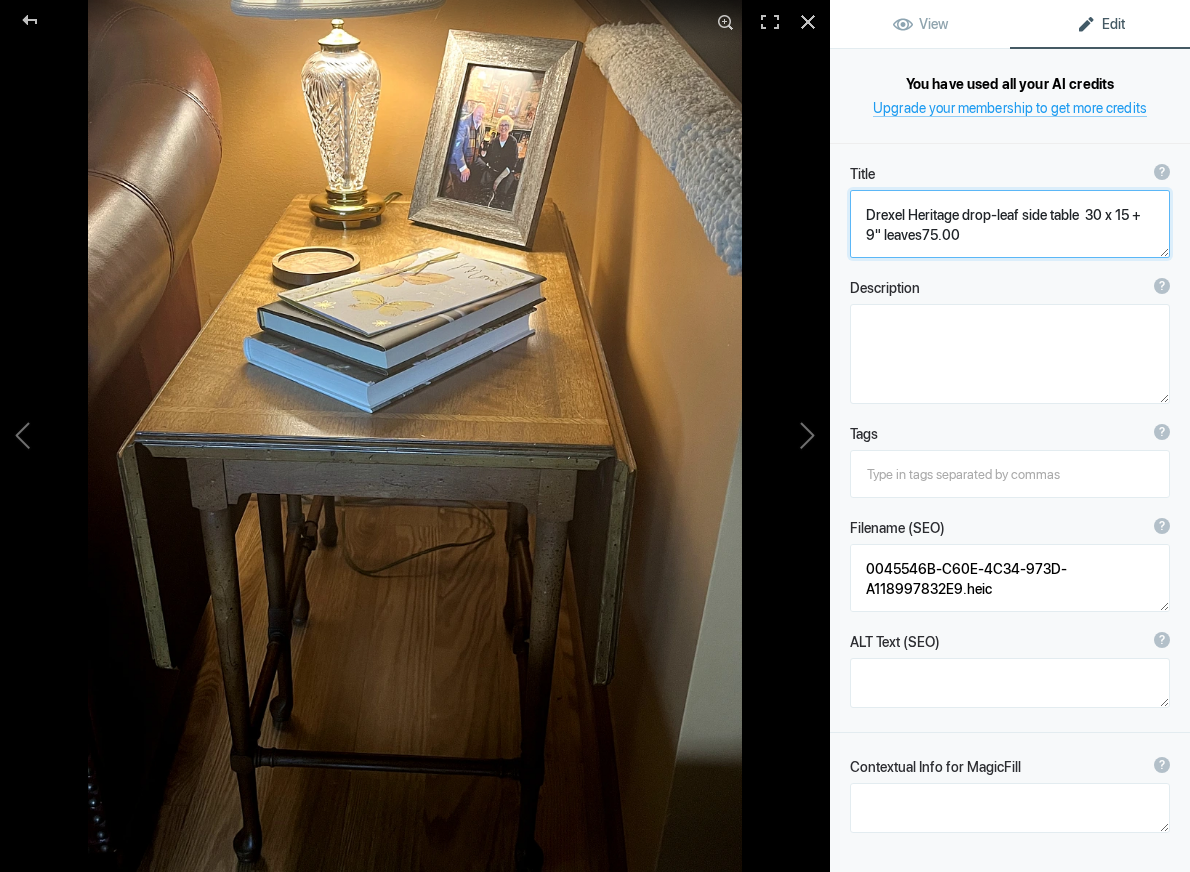 click 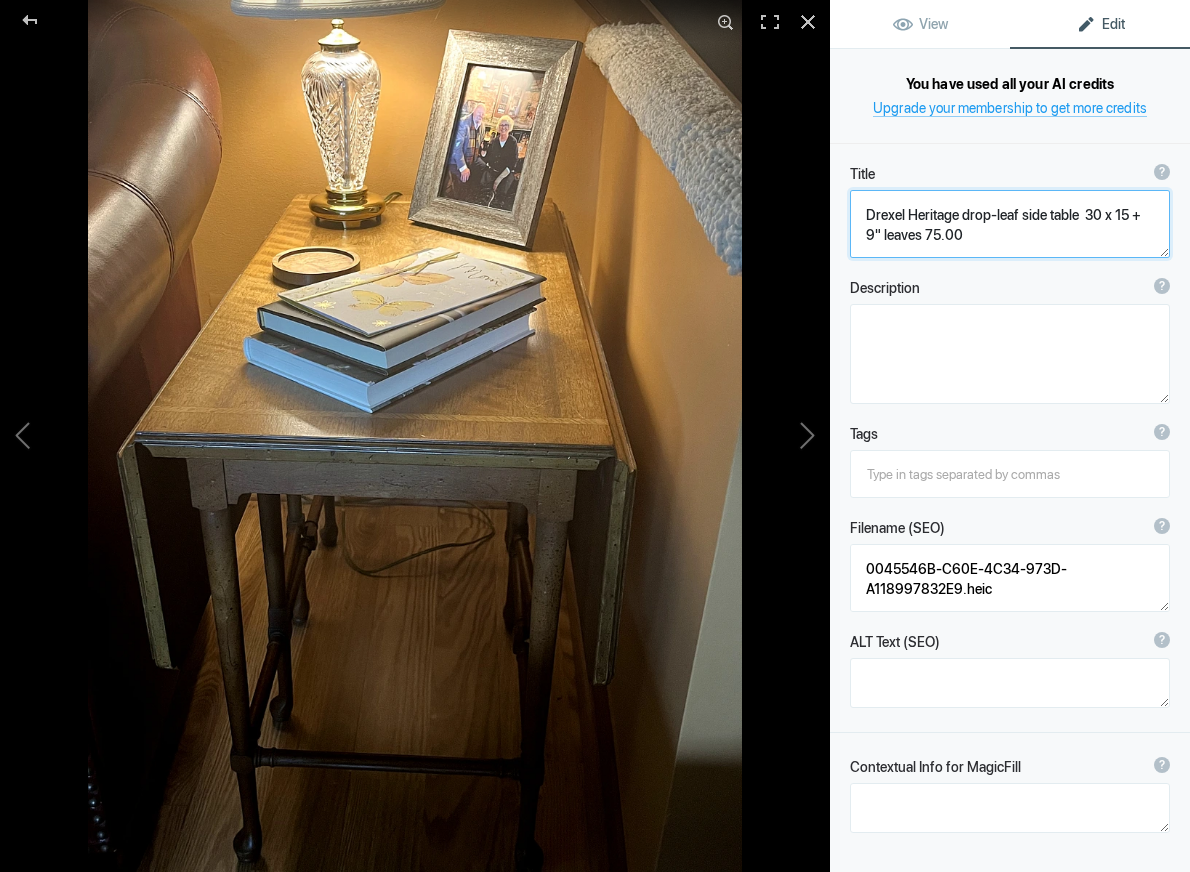 type on "Drexel Heritage drop-leaf side table  30 x 15 + 9" leaves. 75.00" 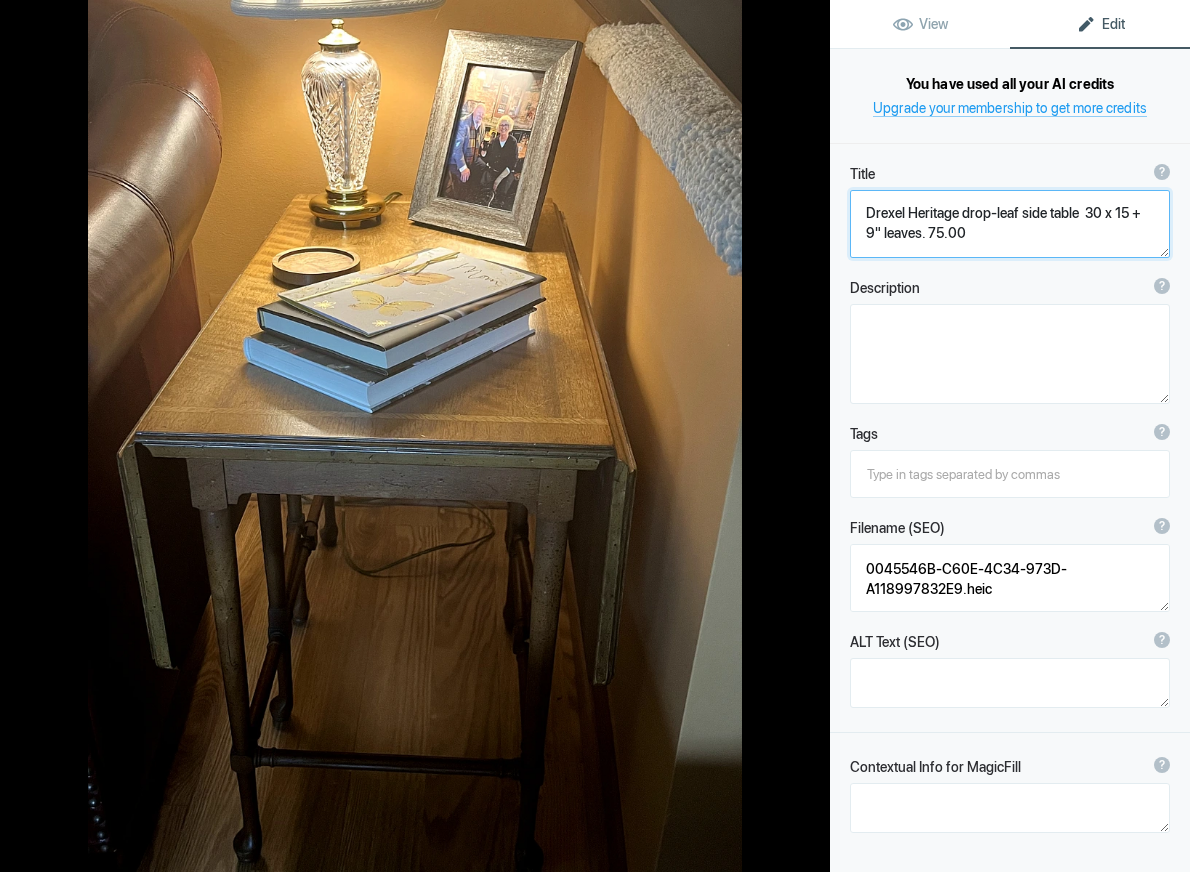 scroll, scrollTop: 2, scrollLeft: 0, axis: vertical 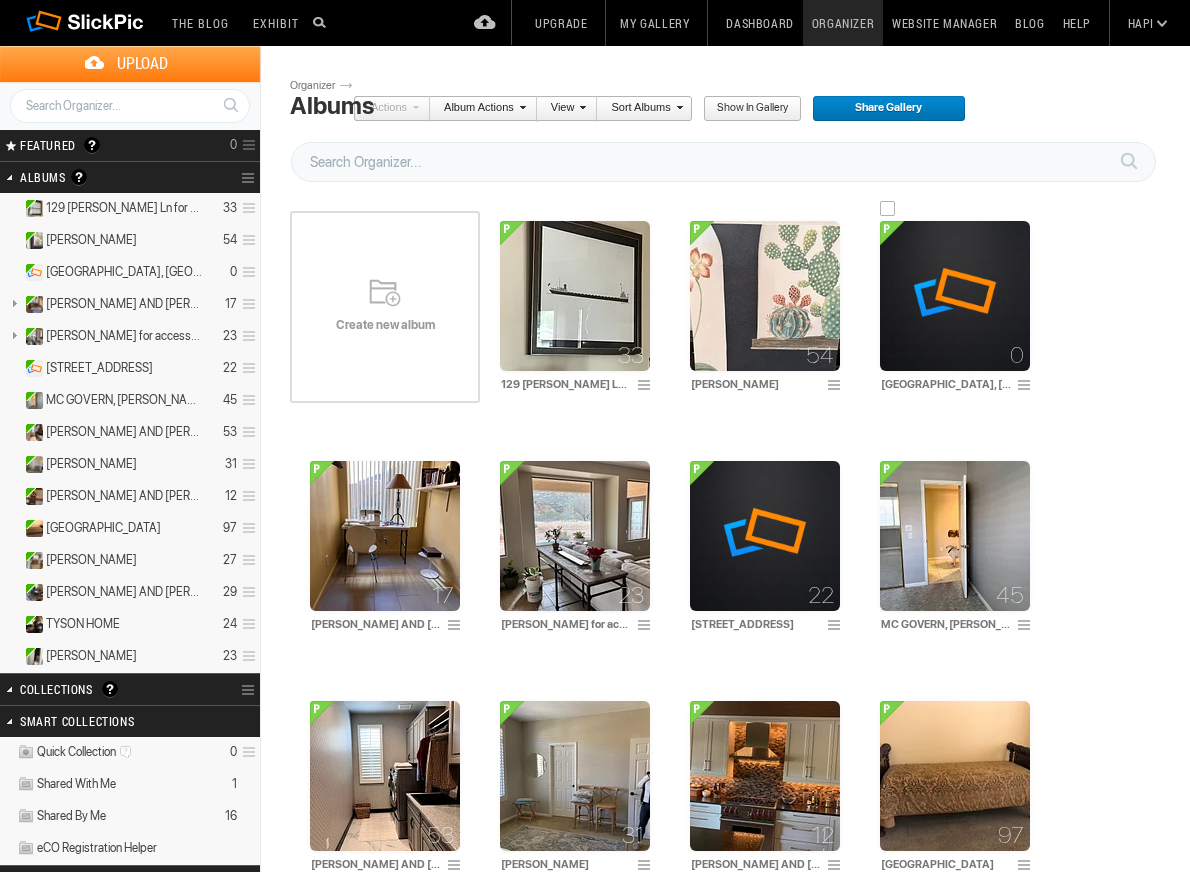 click at bounding box center [955, 296] 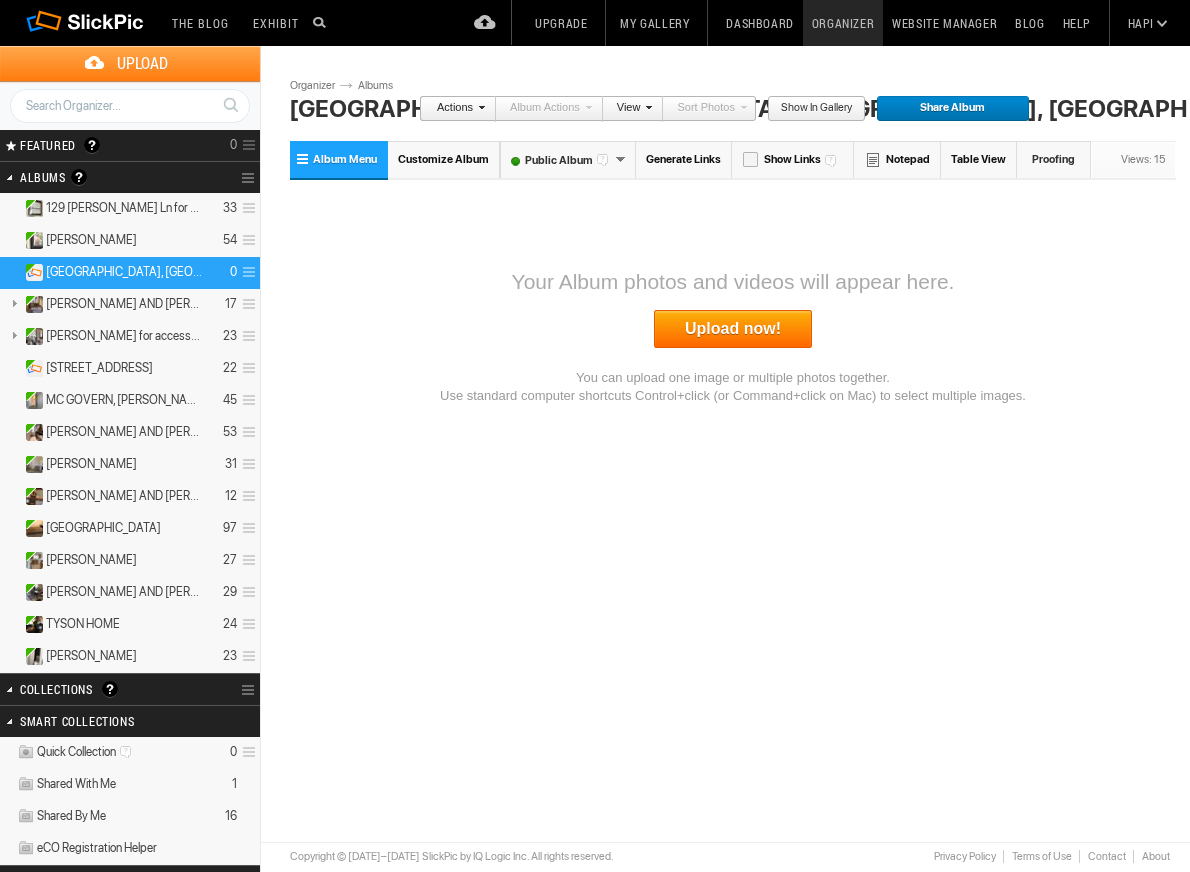 scroll, scrollTop: 0, scrollLeft: 0, axis: both 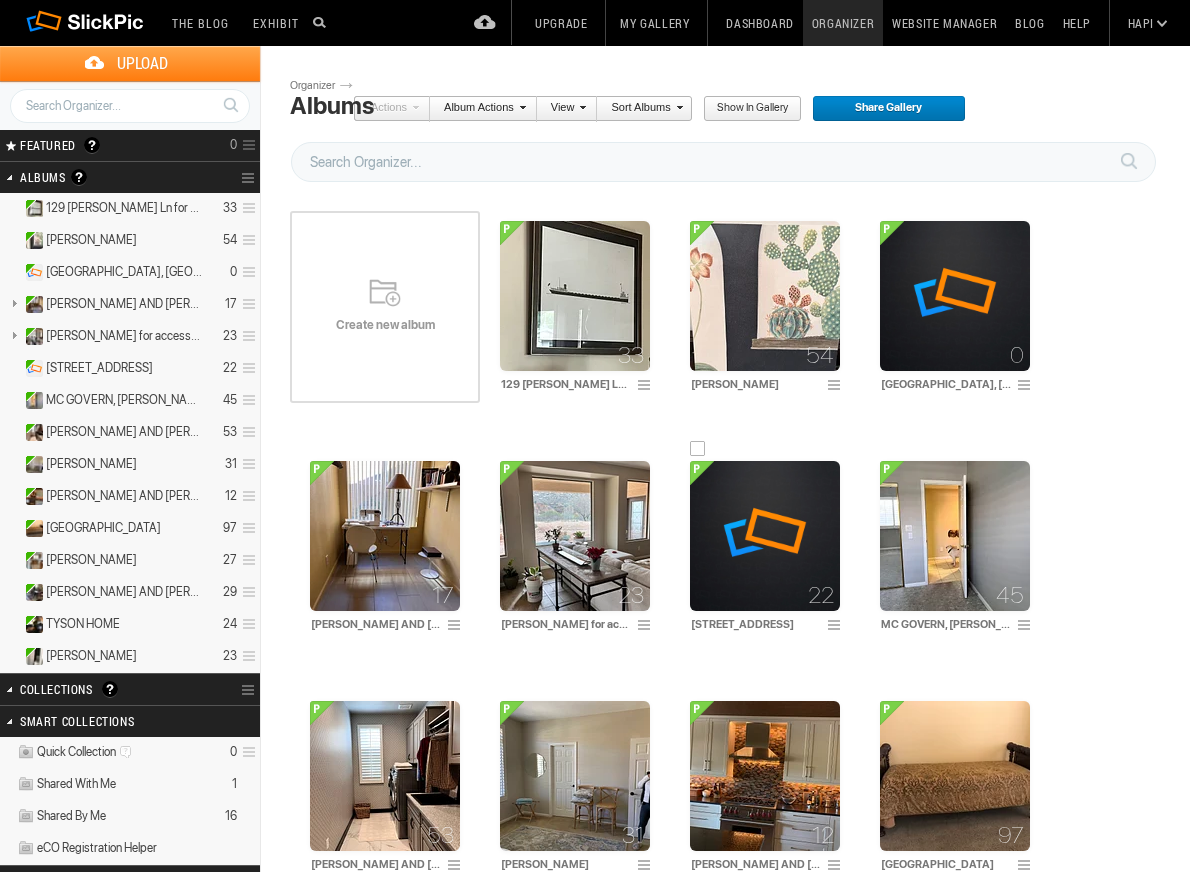 click at bounding box center [765, 536] 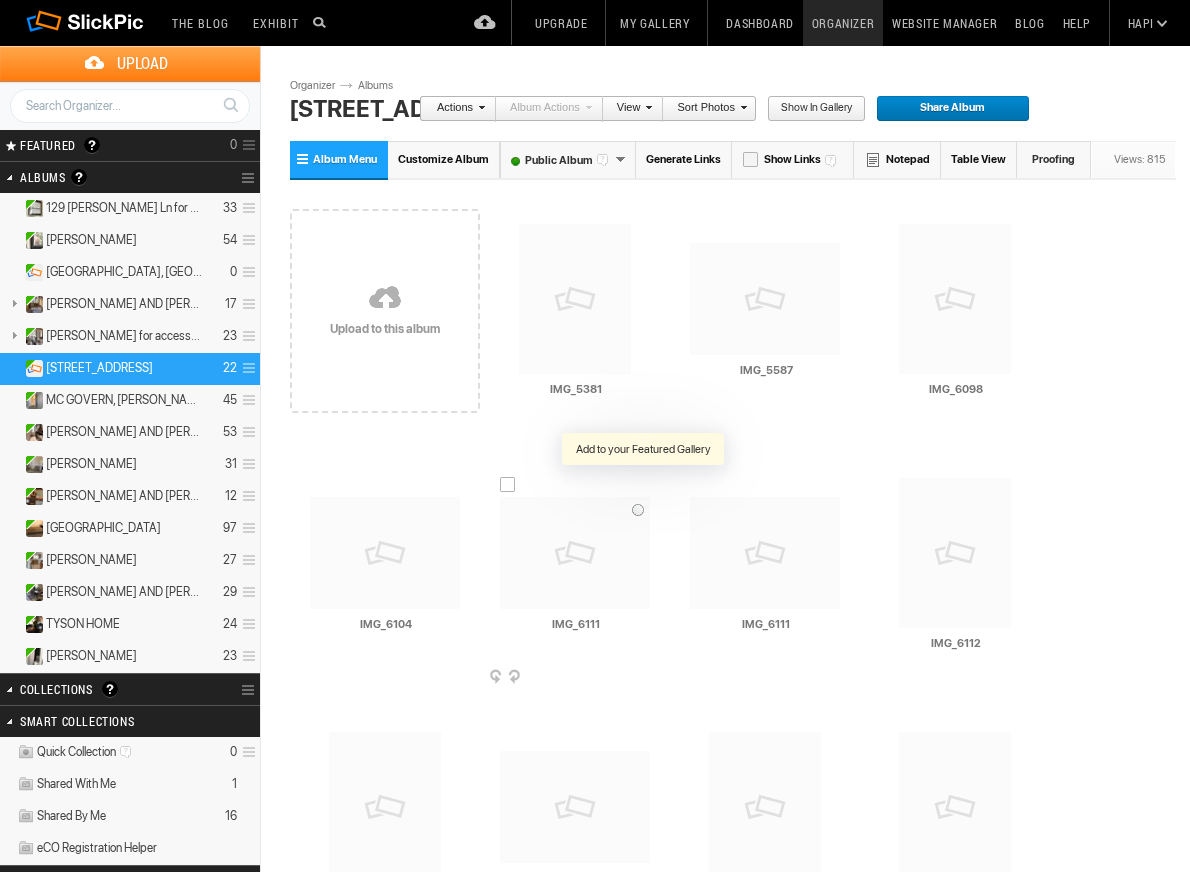 scroll, scrollTop: 0, scrollLeft: 0, axis: both 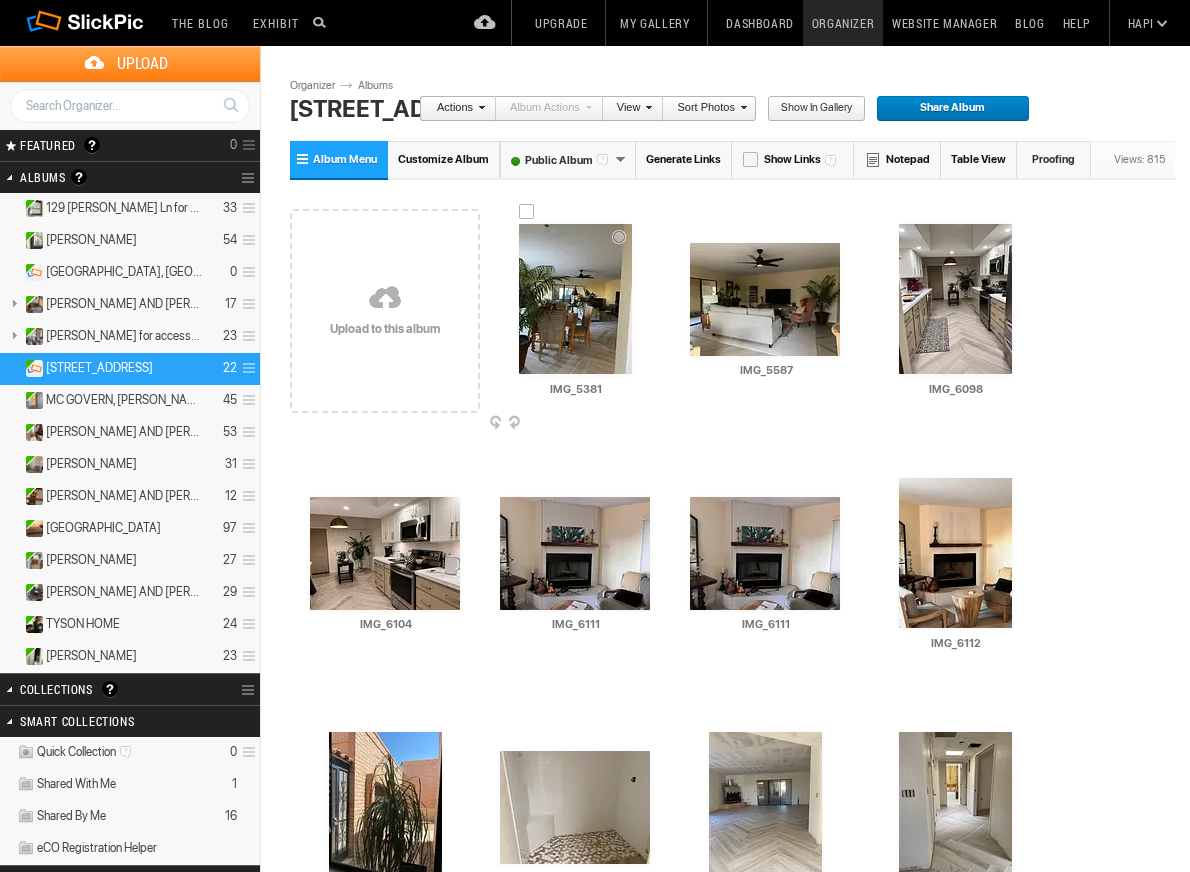 click at bounding box center [575, 299] 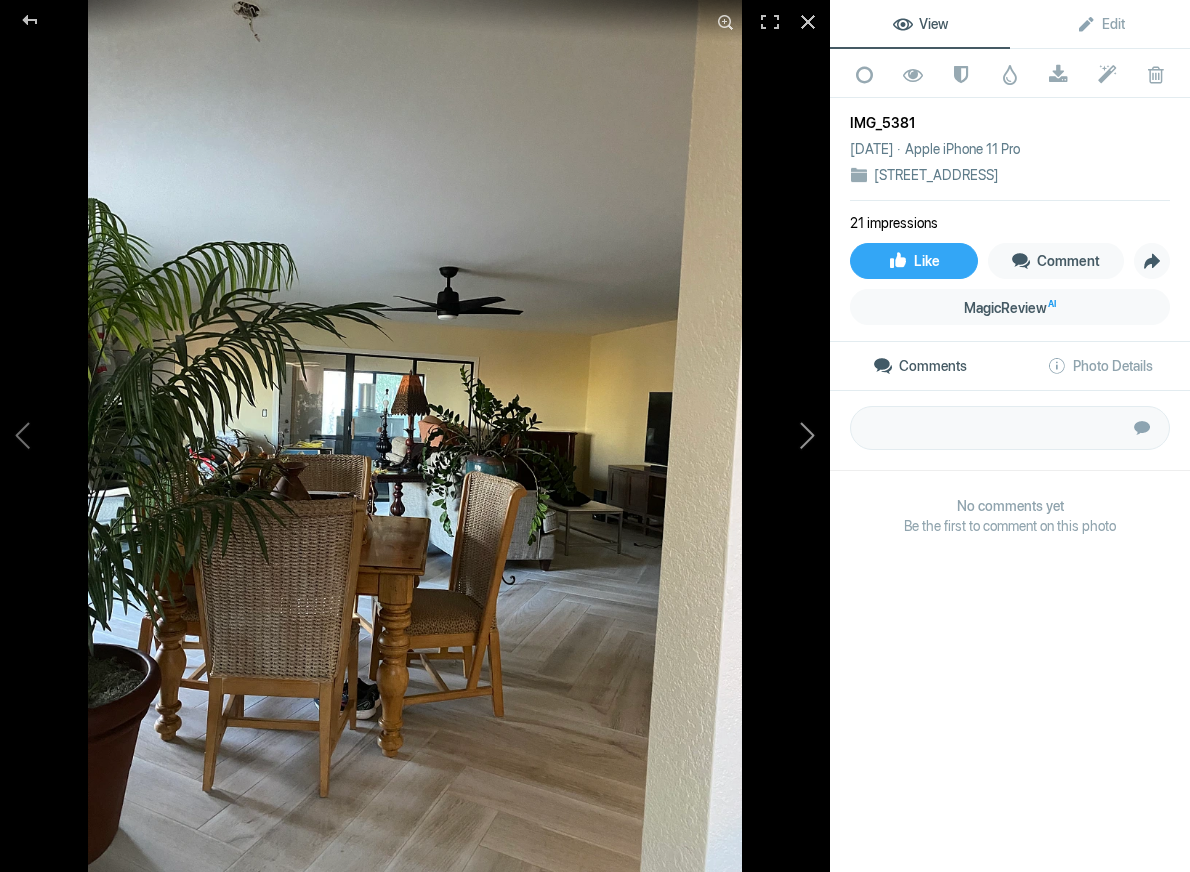 click 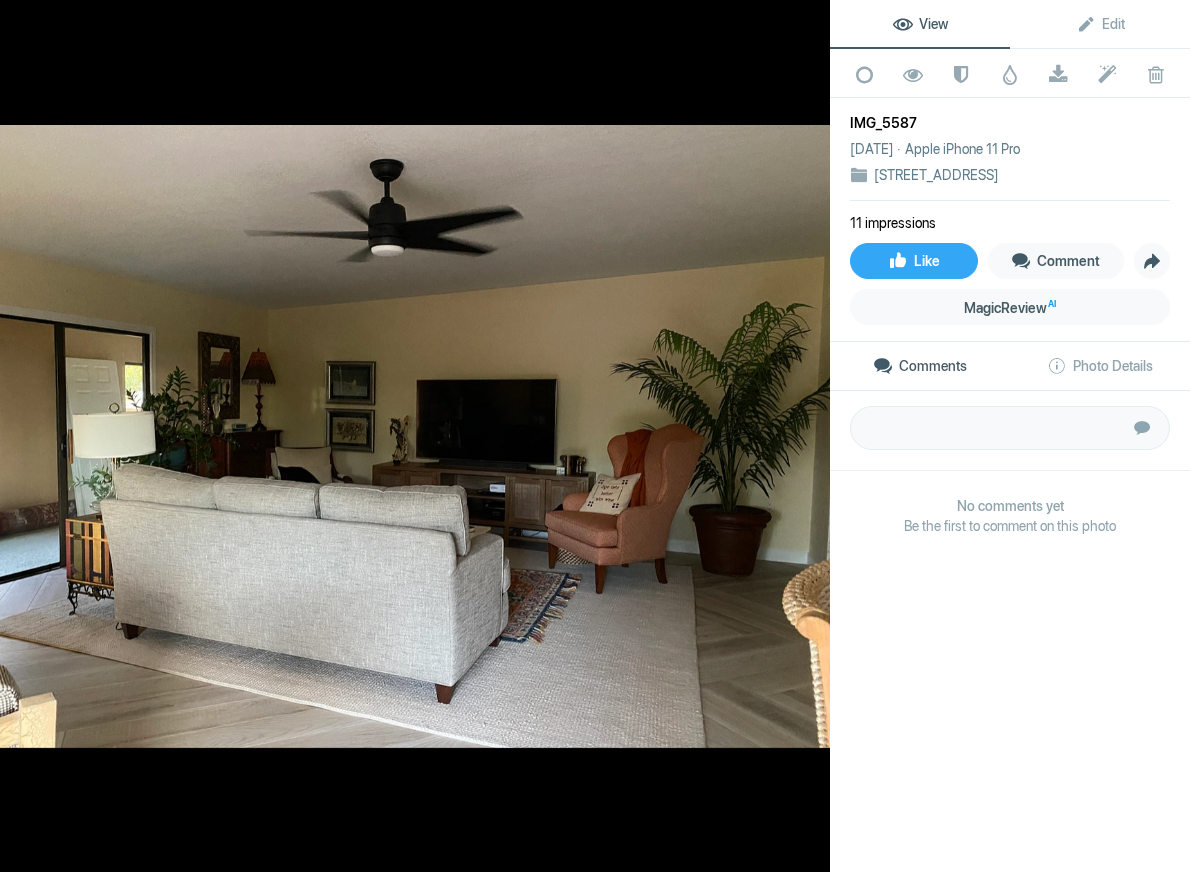 click 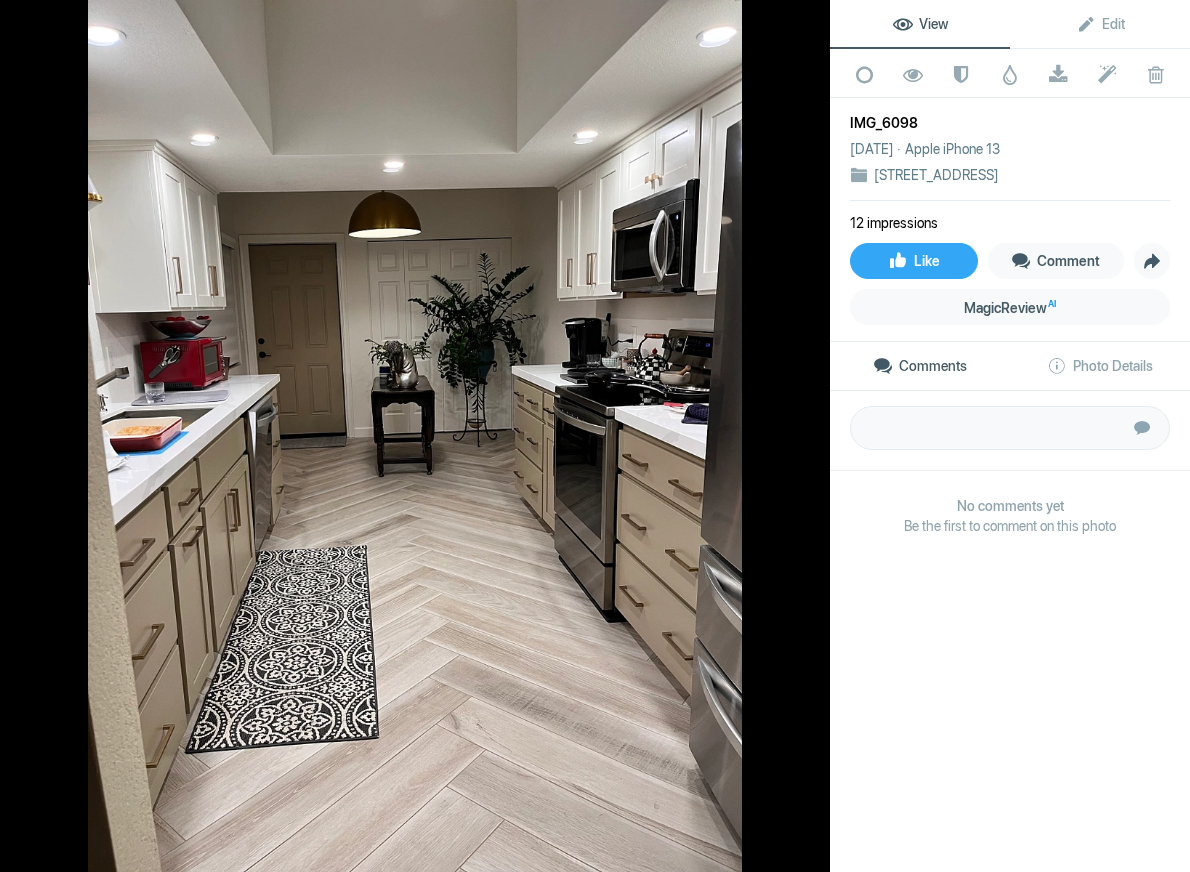 click 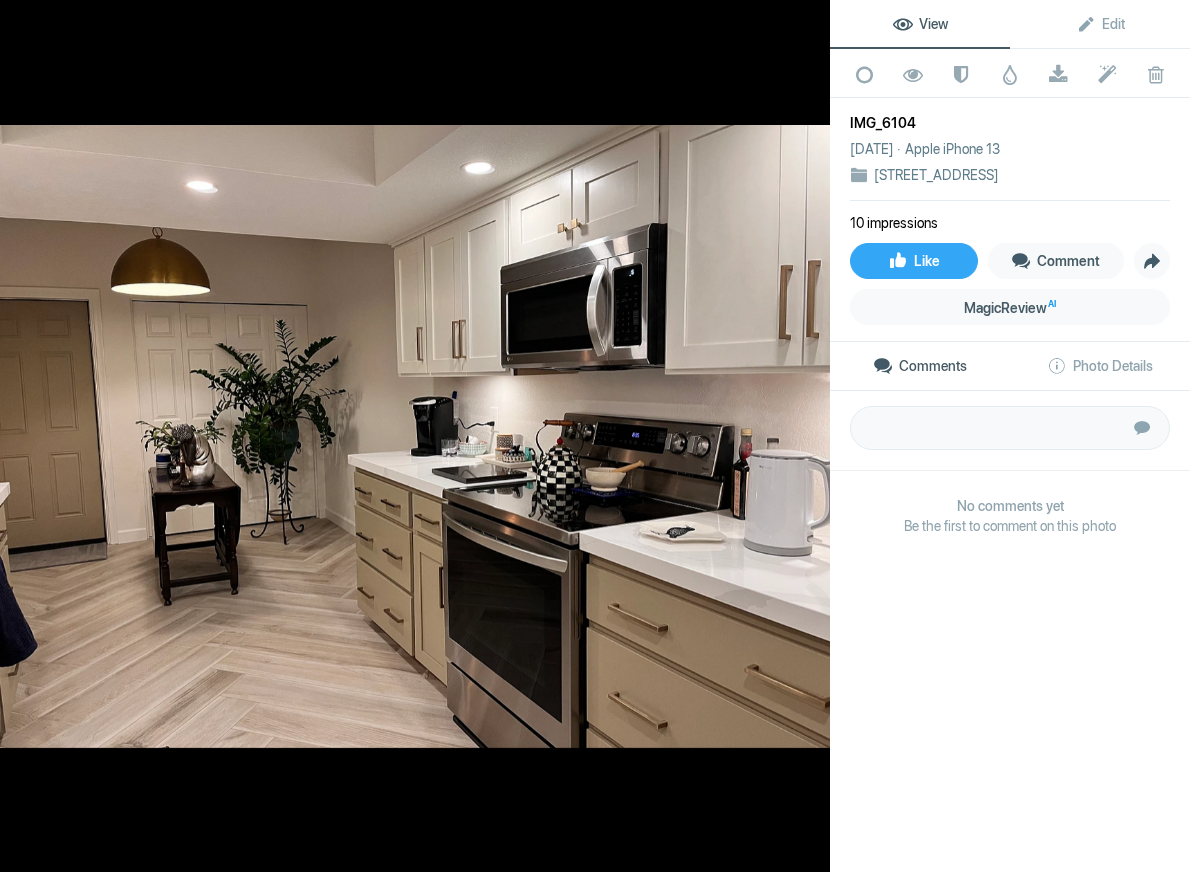 click 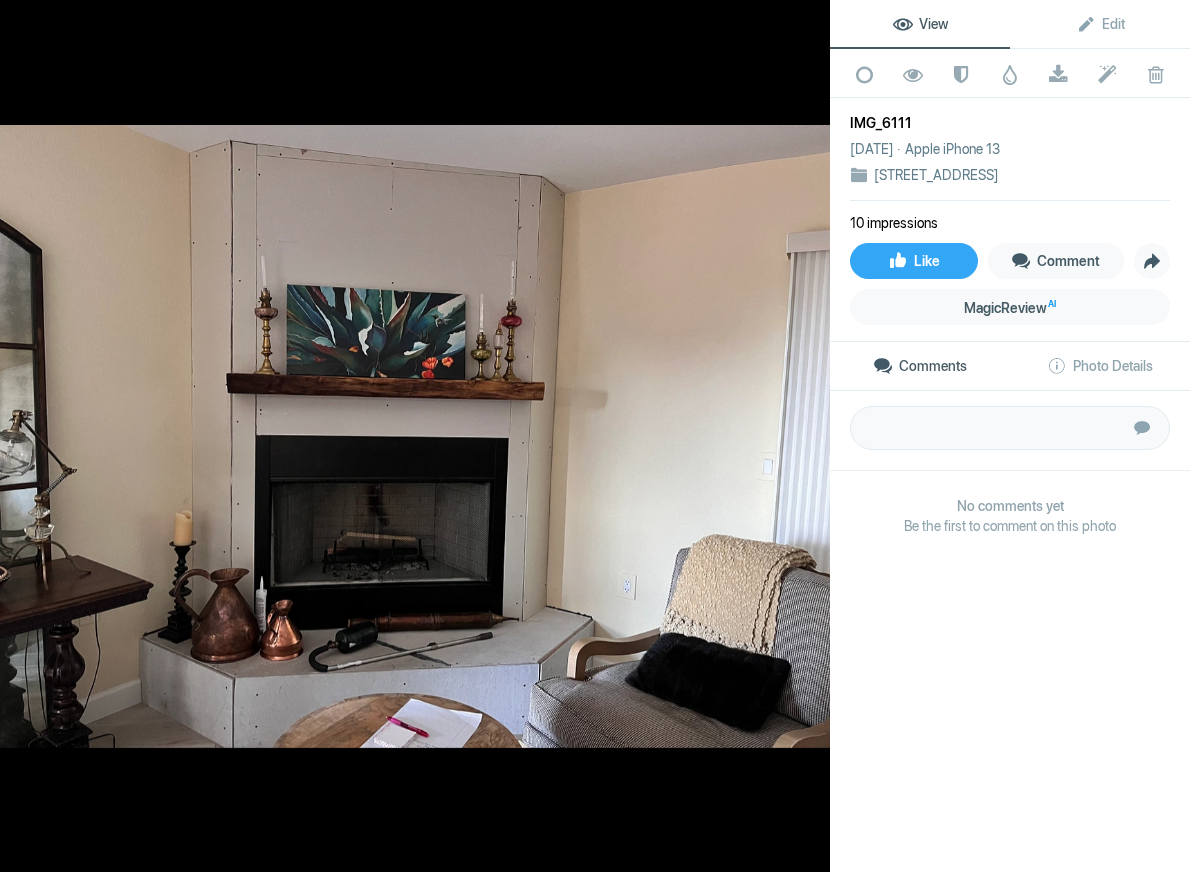 click 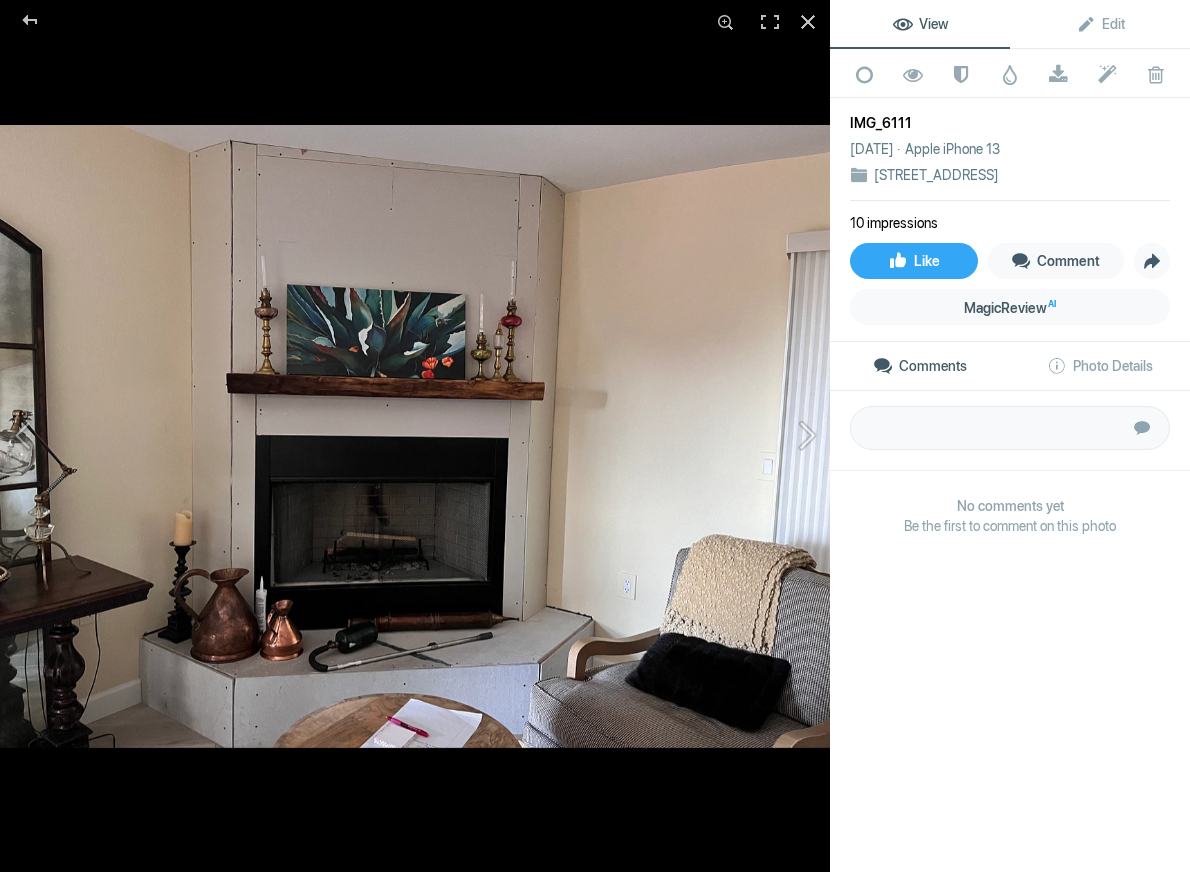 click 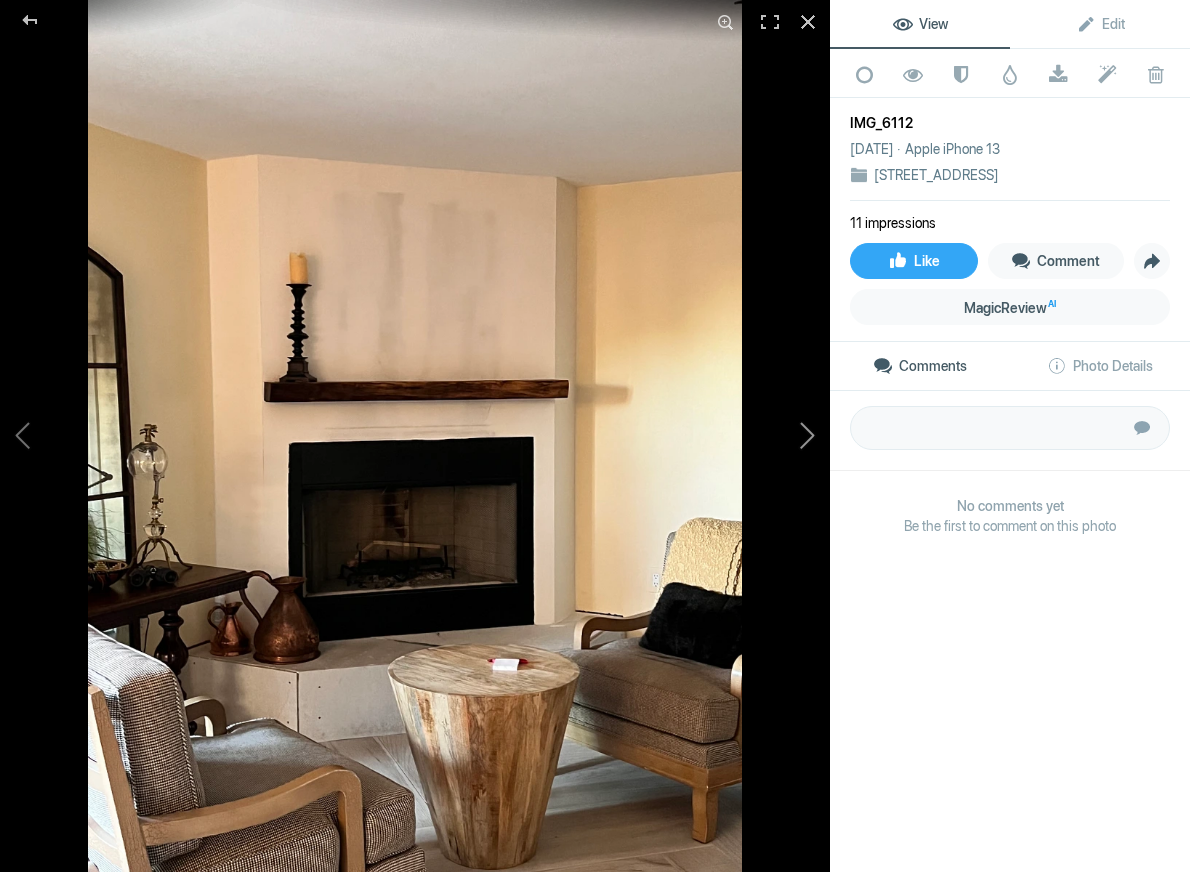 click 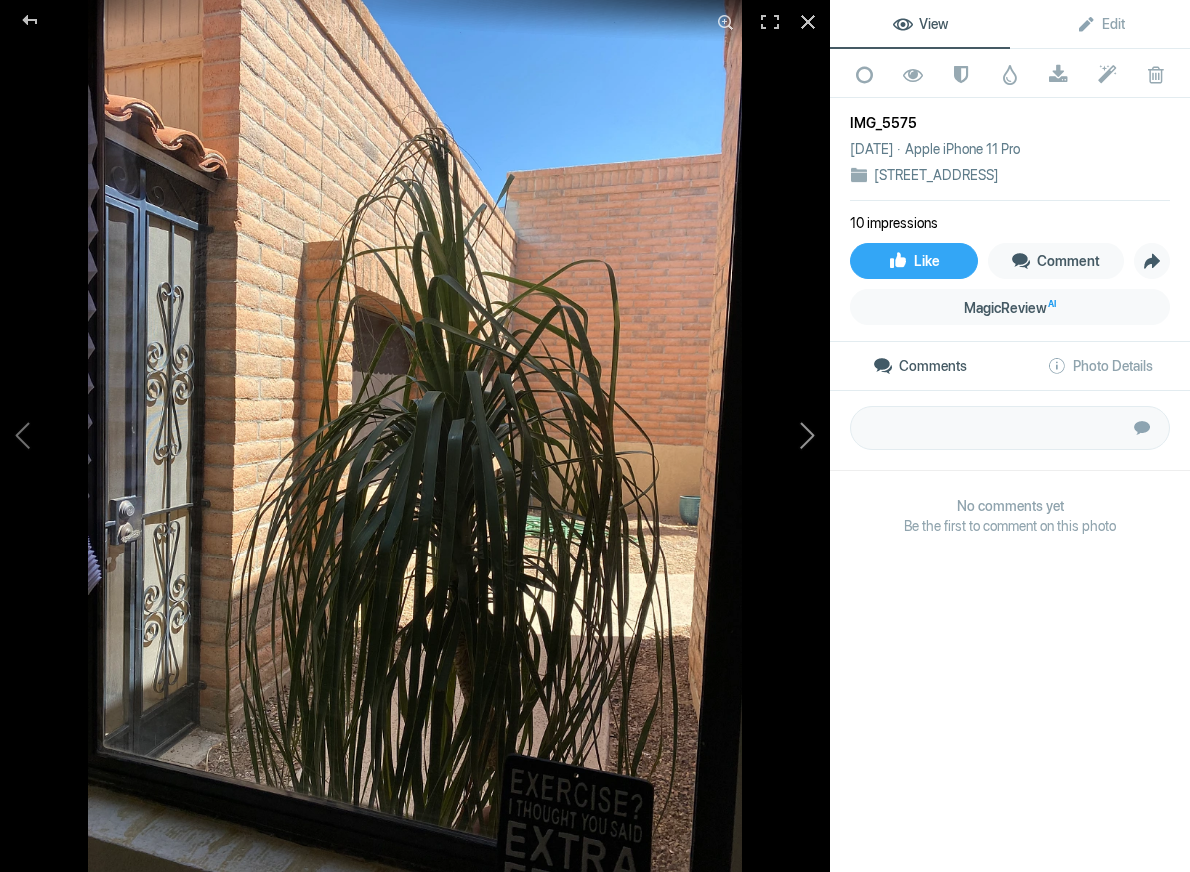 click 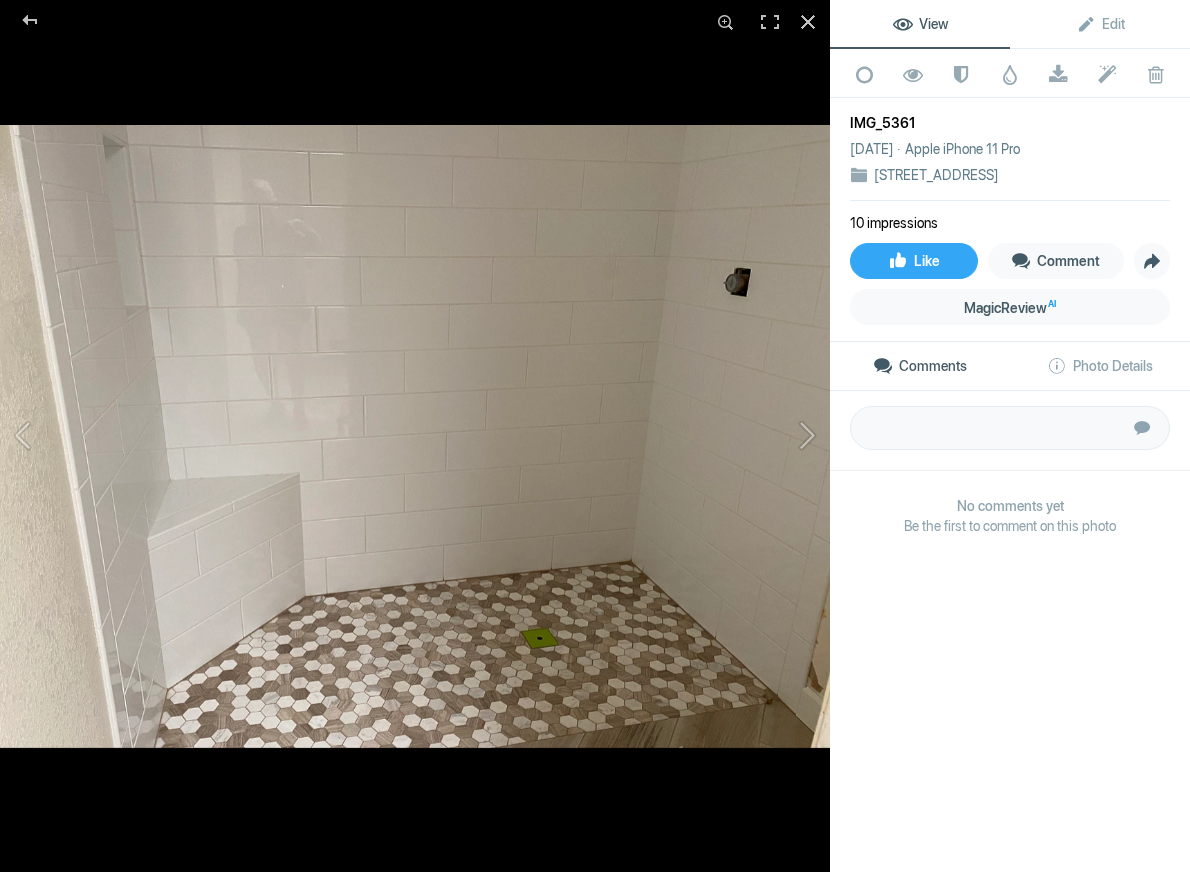 click on "IMG_5361" 